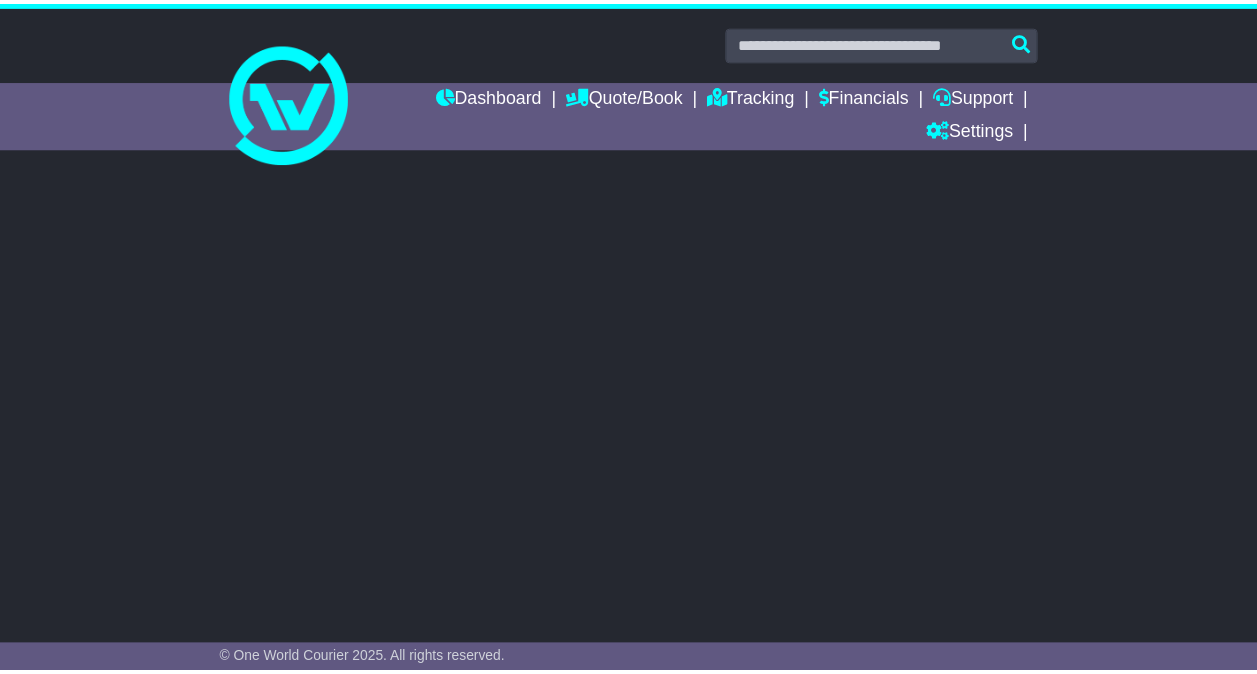 scroll, scrollTop: 0, scrollLeft: 0, axis: both 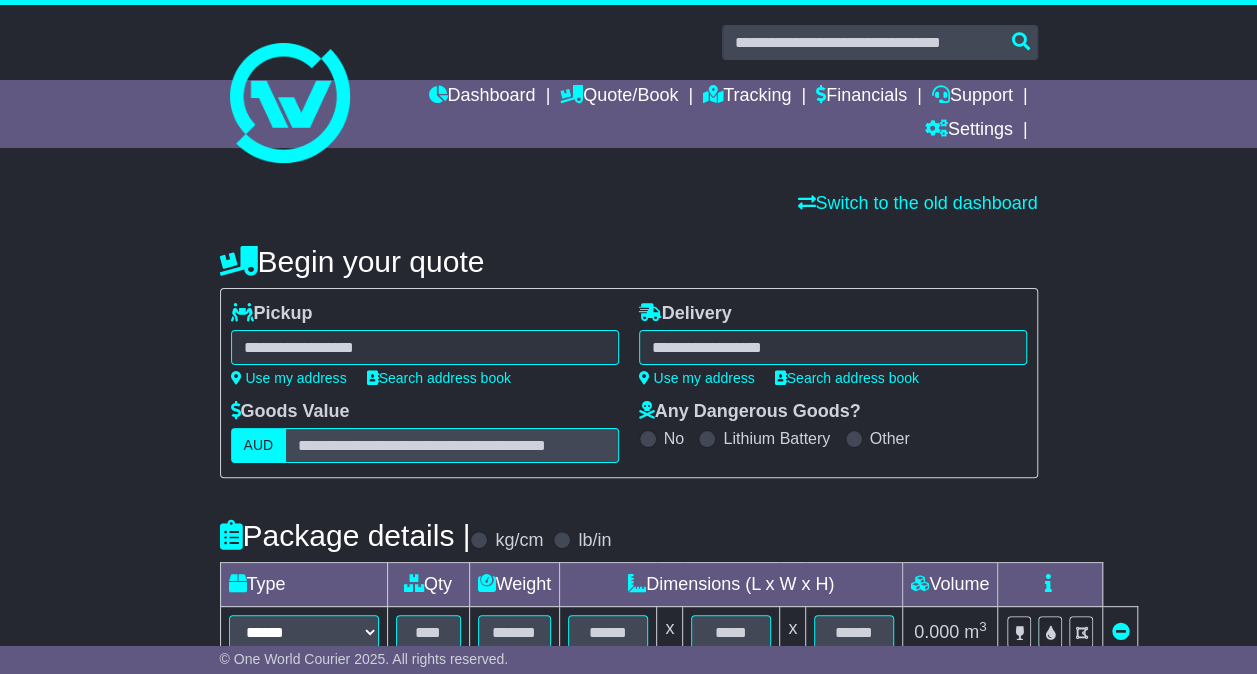 click at bounding box center [425, 347] 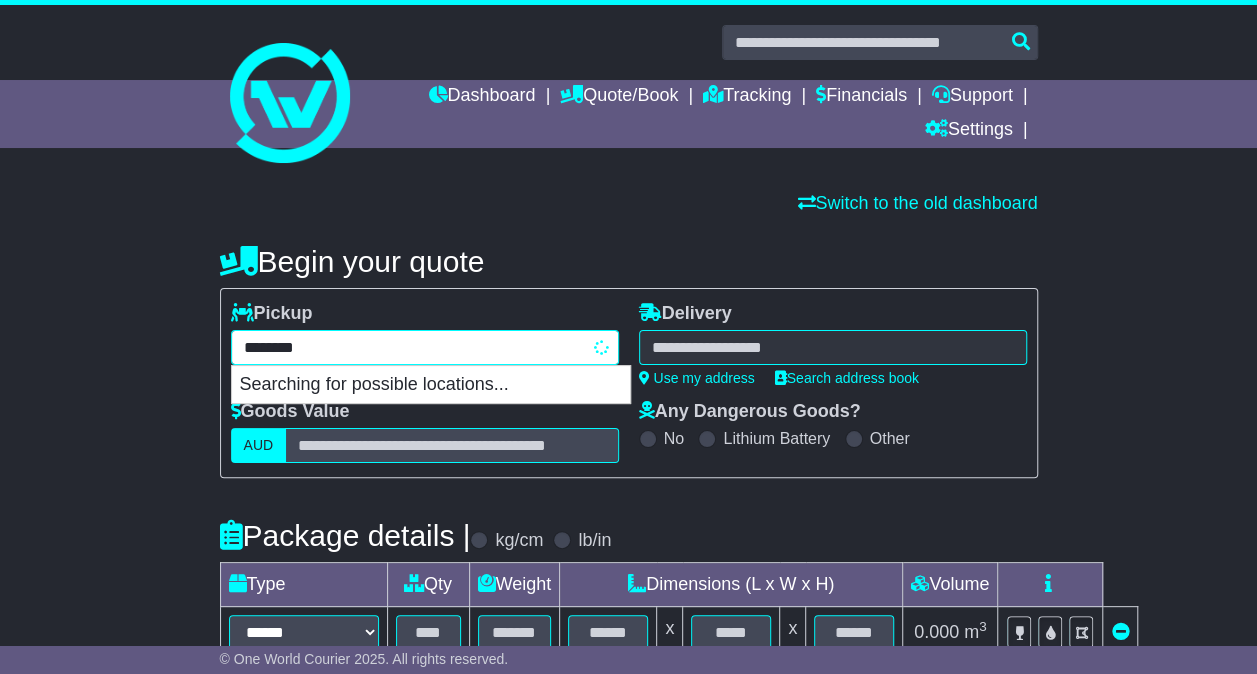 type on "*********" 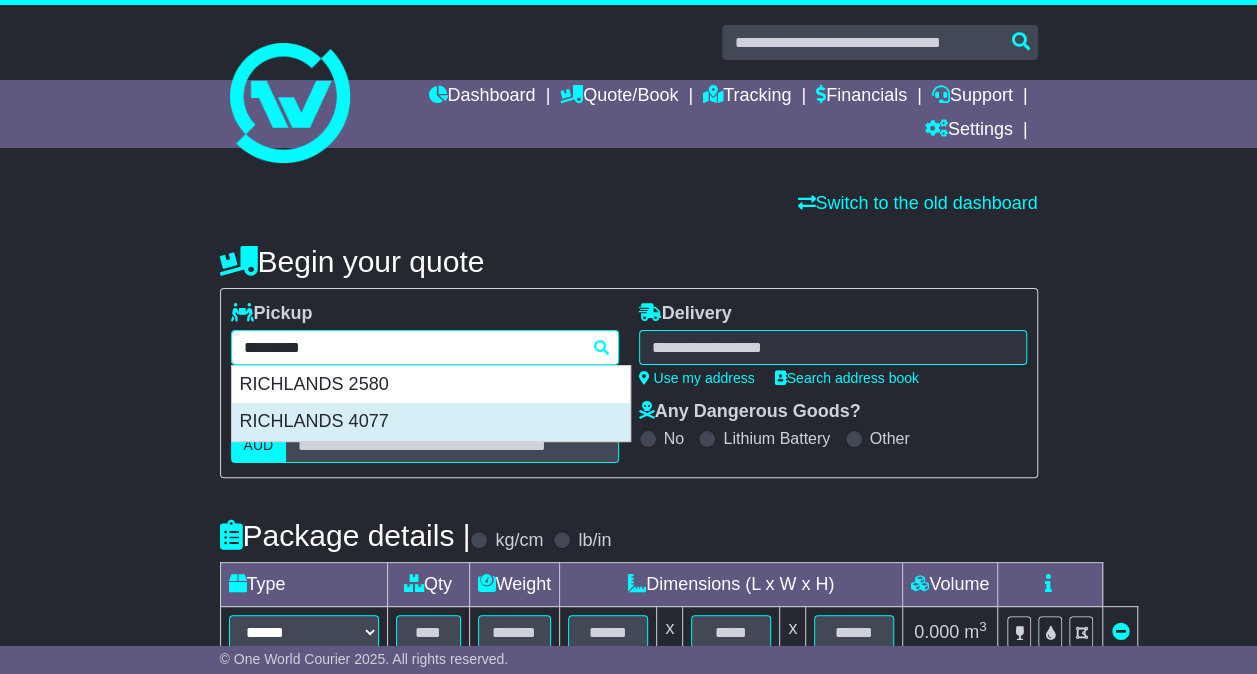 click on "RICHLANDS 4077" at bounding box center [431, 422] 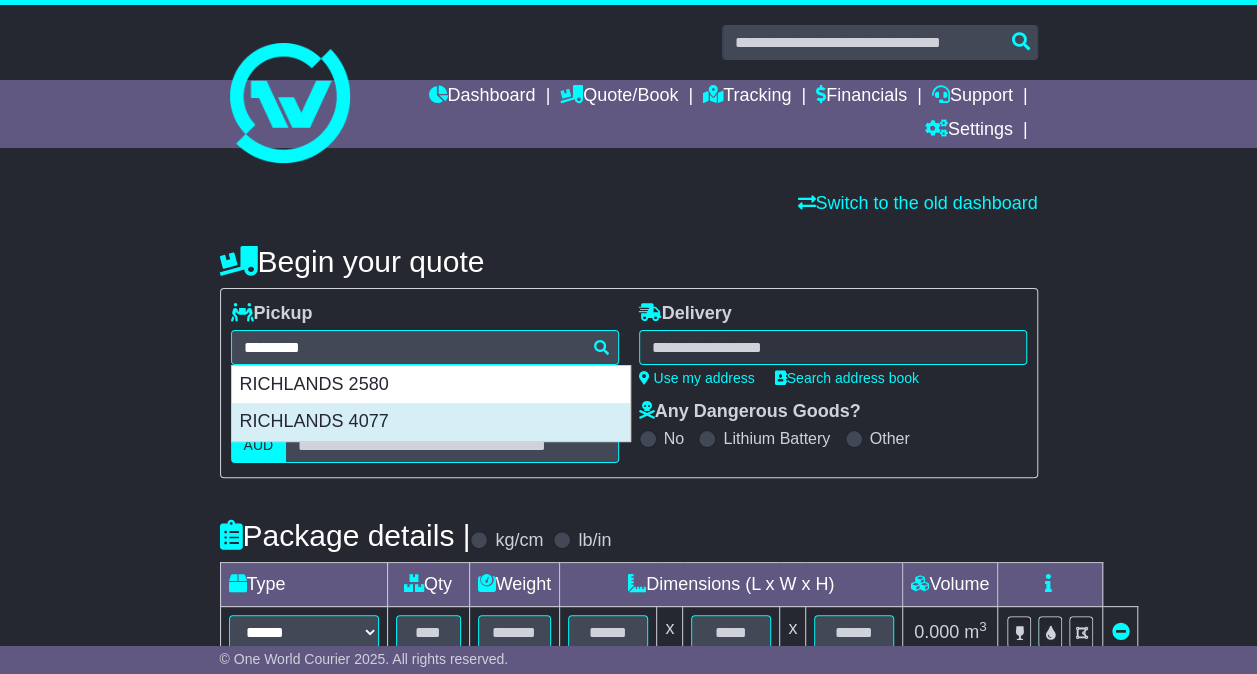 type on "**********" 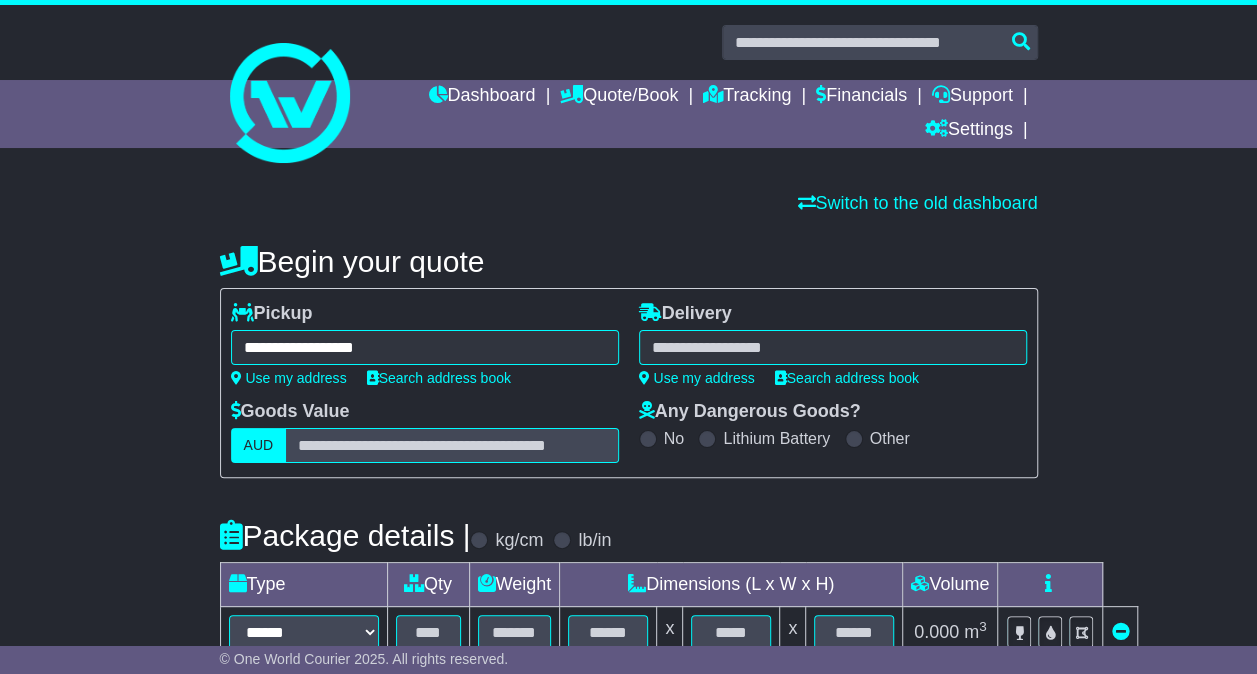 click at bounding box center (833, 347) 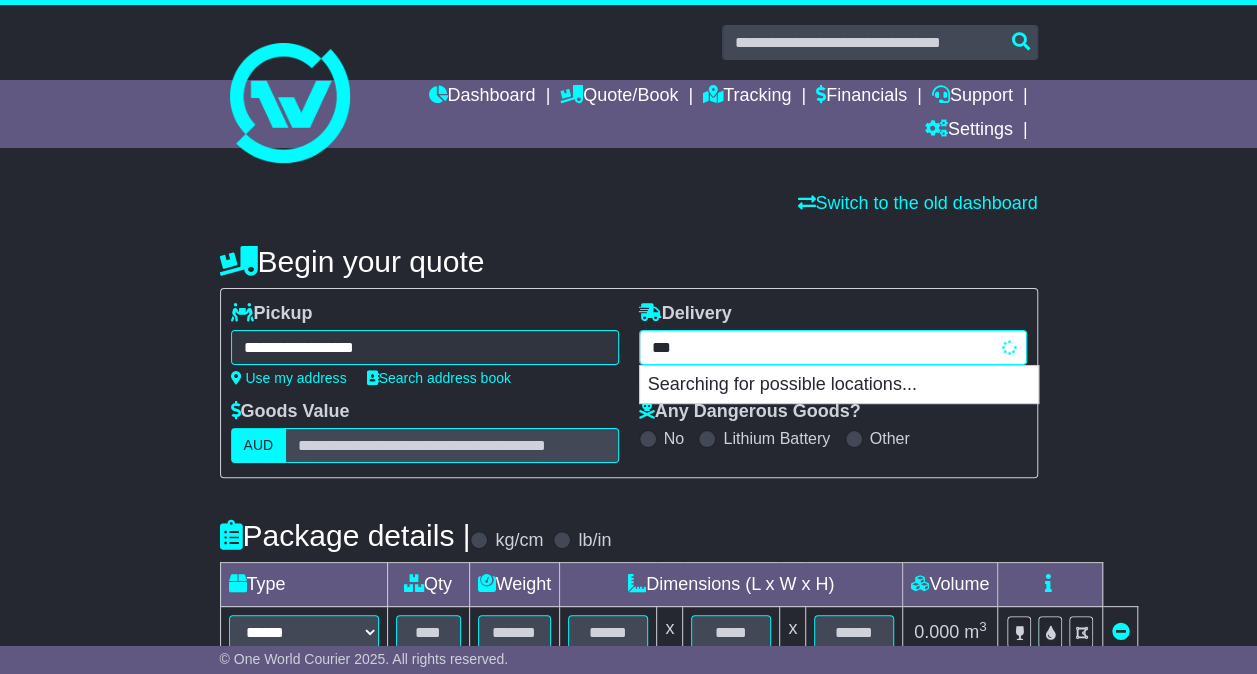 type on "****" 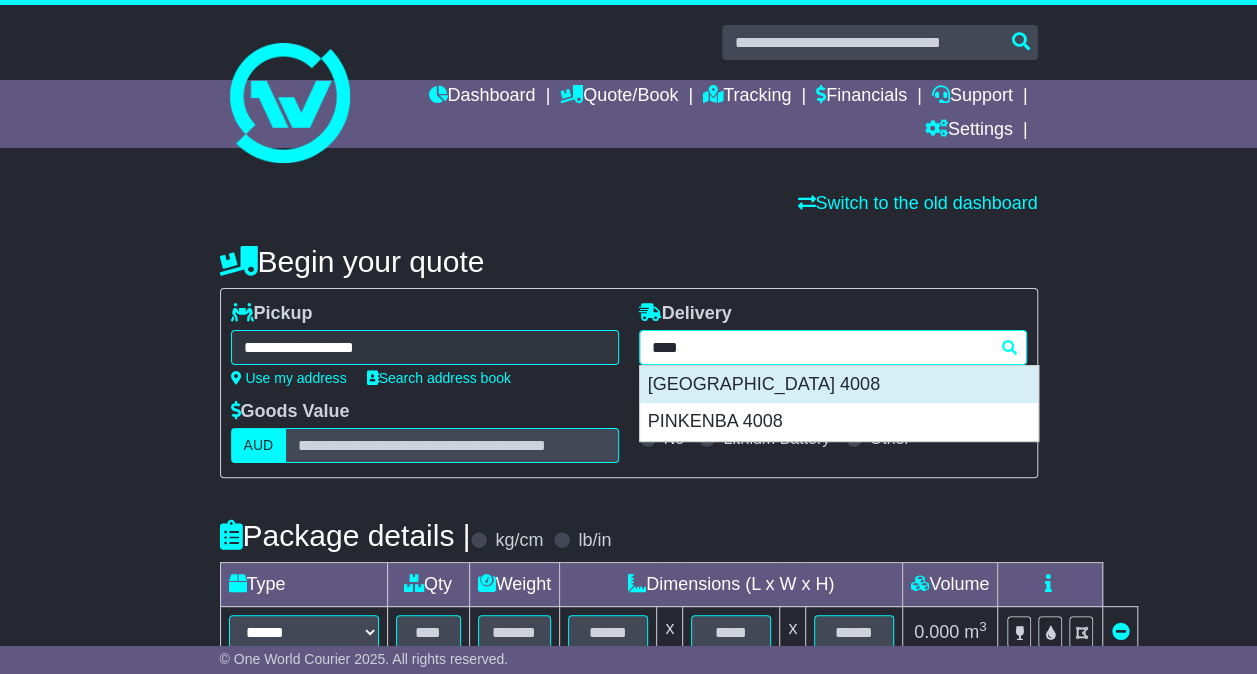 click on "[GEOGRAPHIC_DATA] 4008" at bounding box center (839, 385) 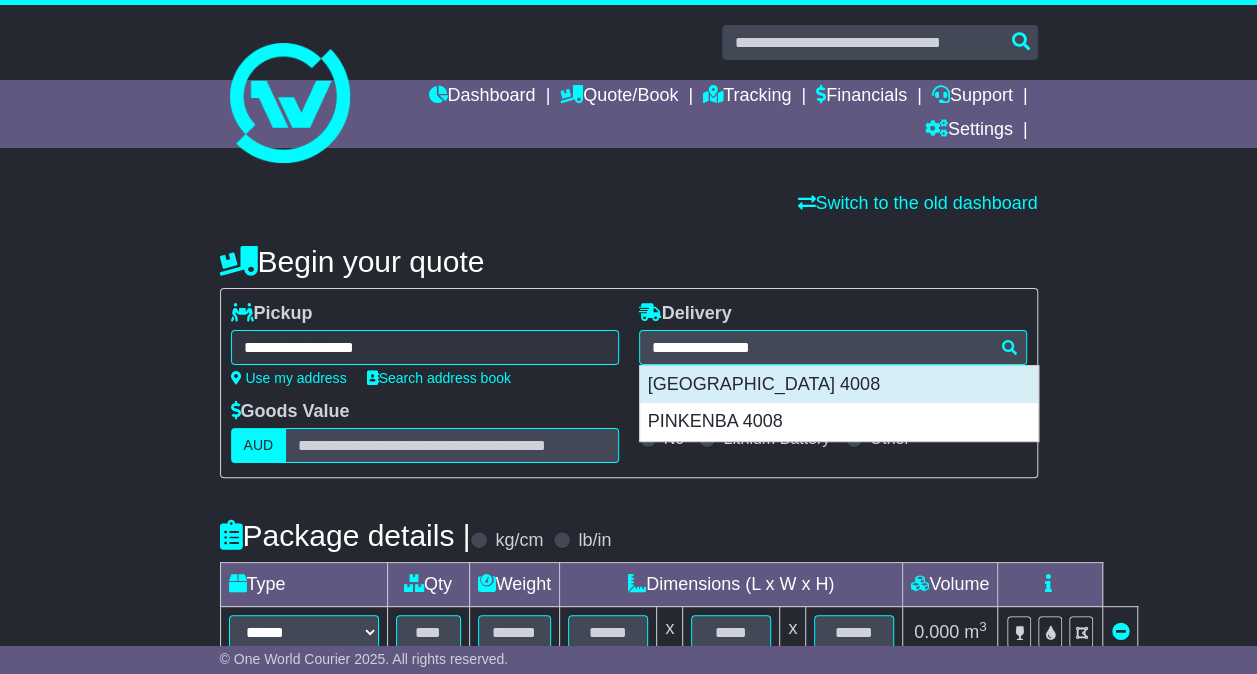 type on "**********" 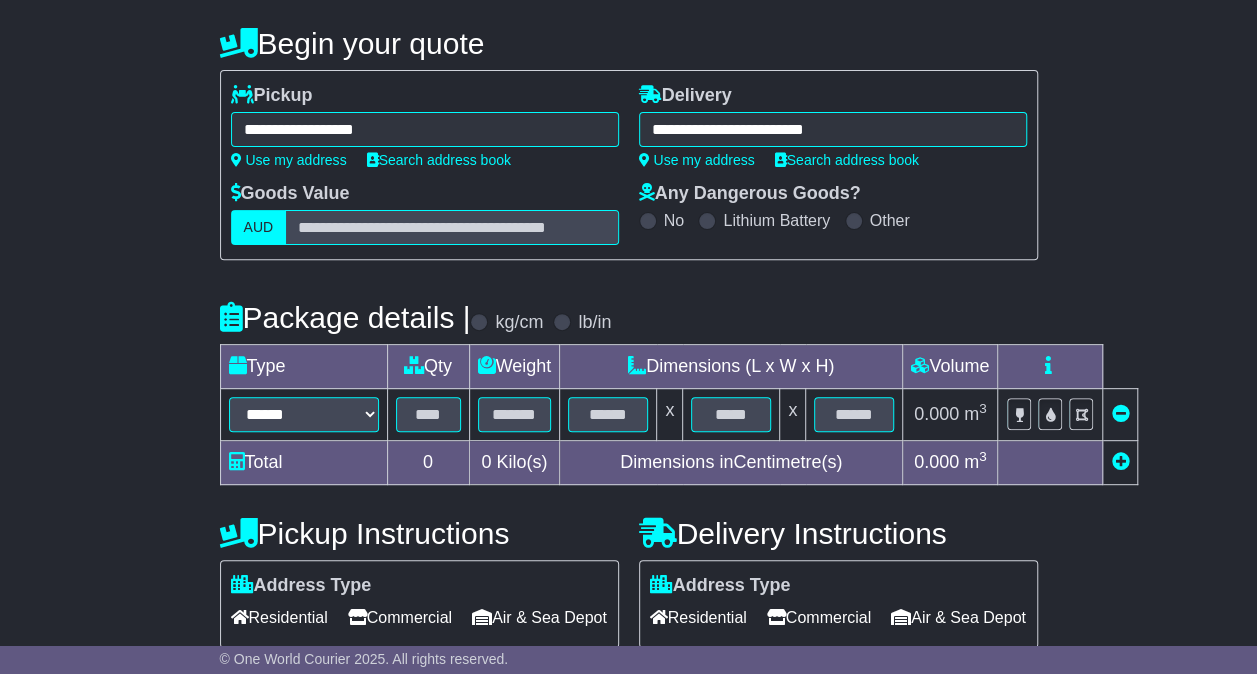 scroll, scrollTop: 444, scrollLeft: 0, axis: vertical 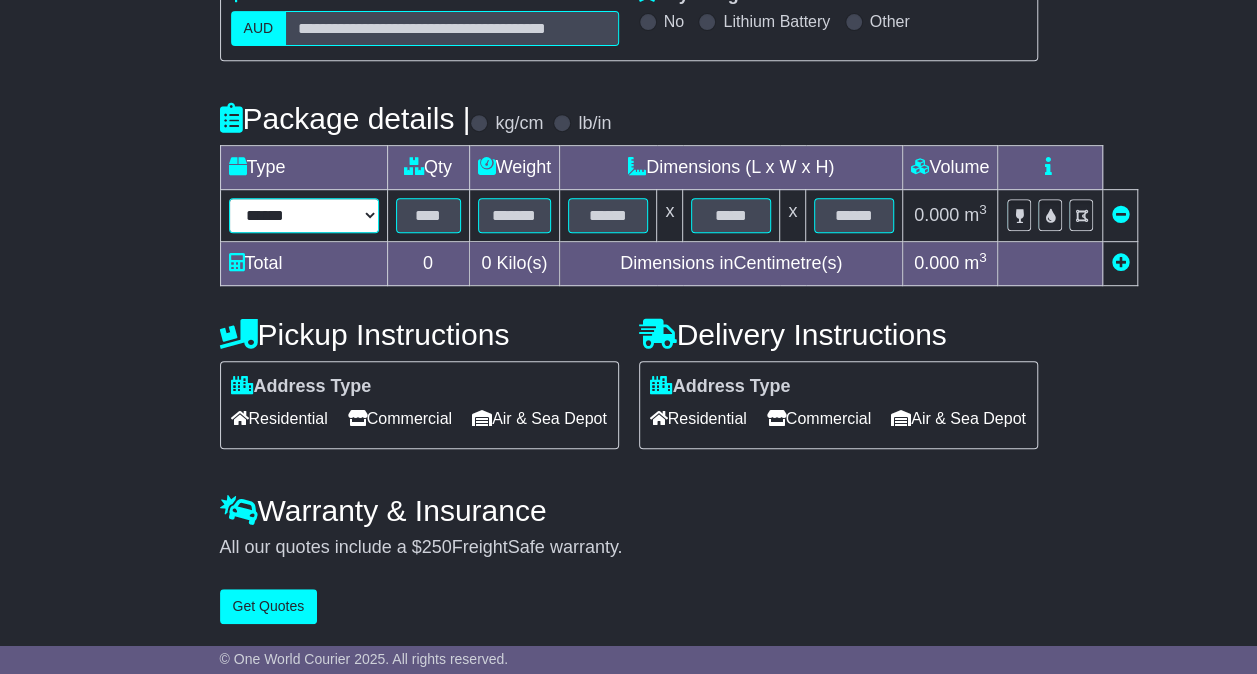 click on "****** ****** *** ******** ***** **** **** ****** *** *******" at bounding box center (304, 215) 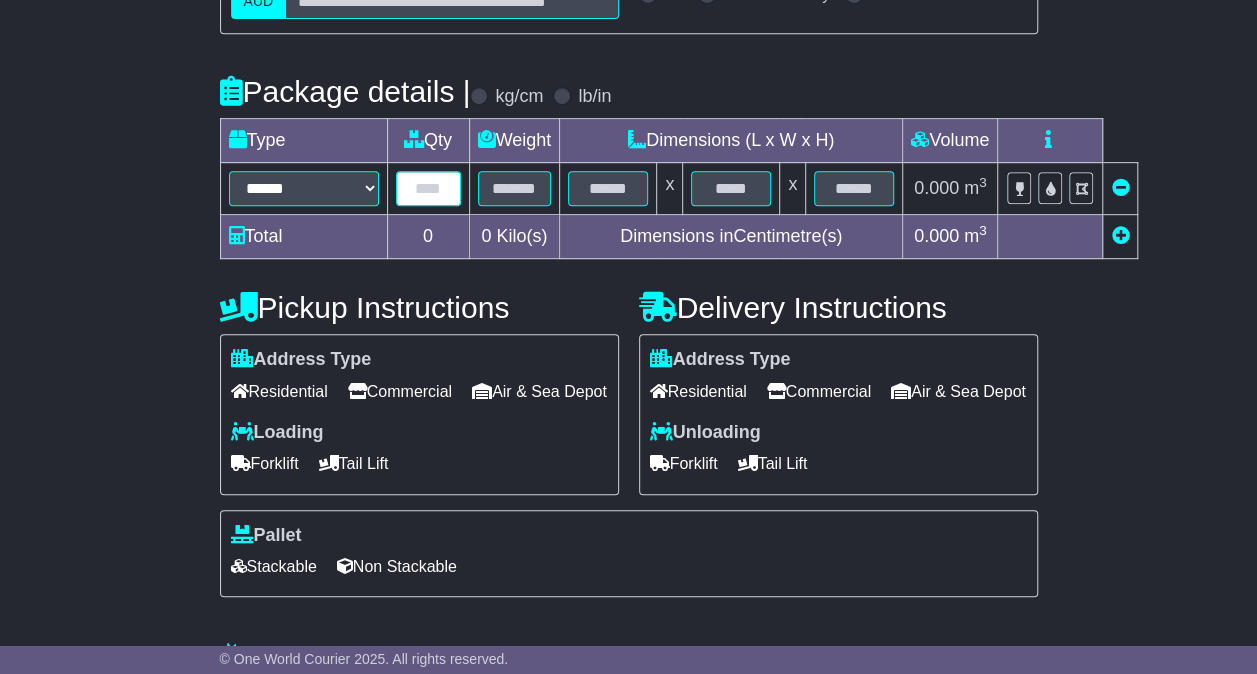 click at bounding box center (428, 188) 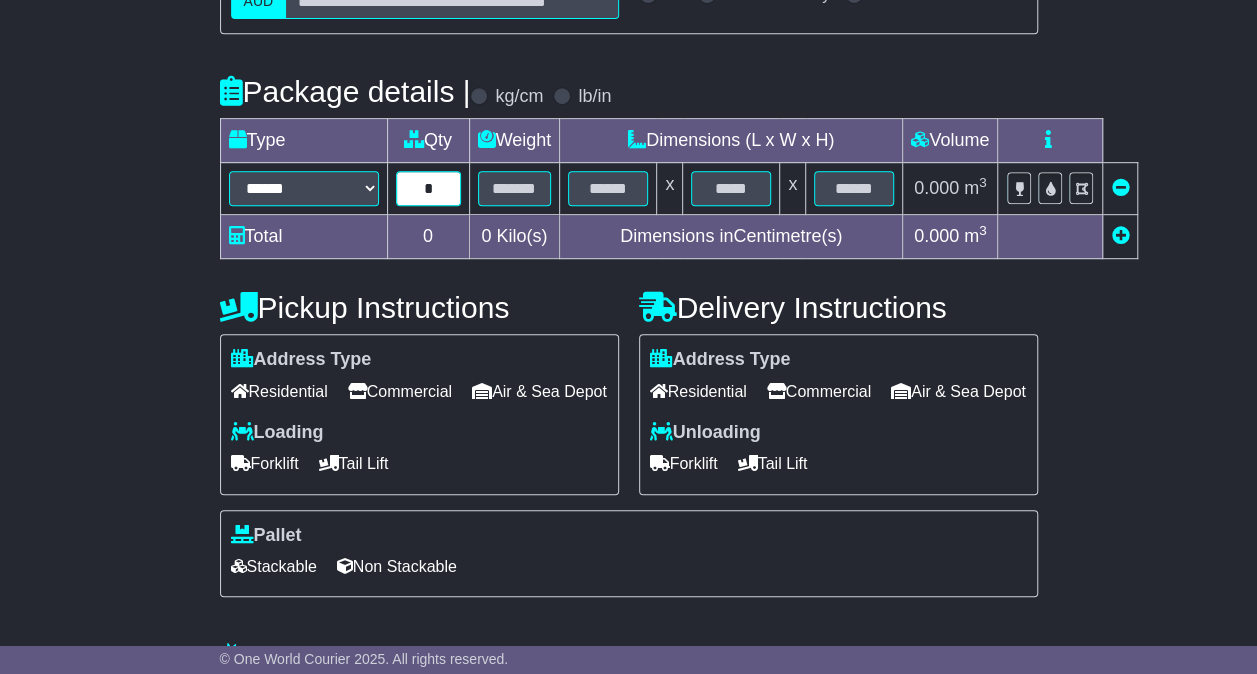 type on "*" 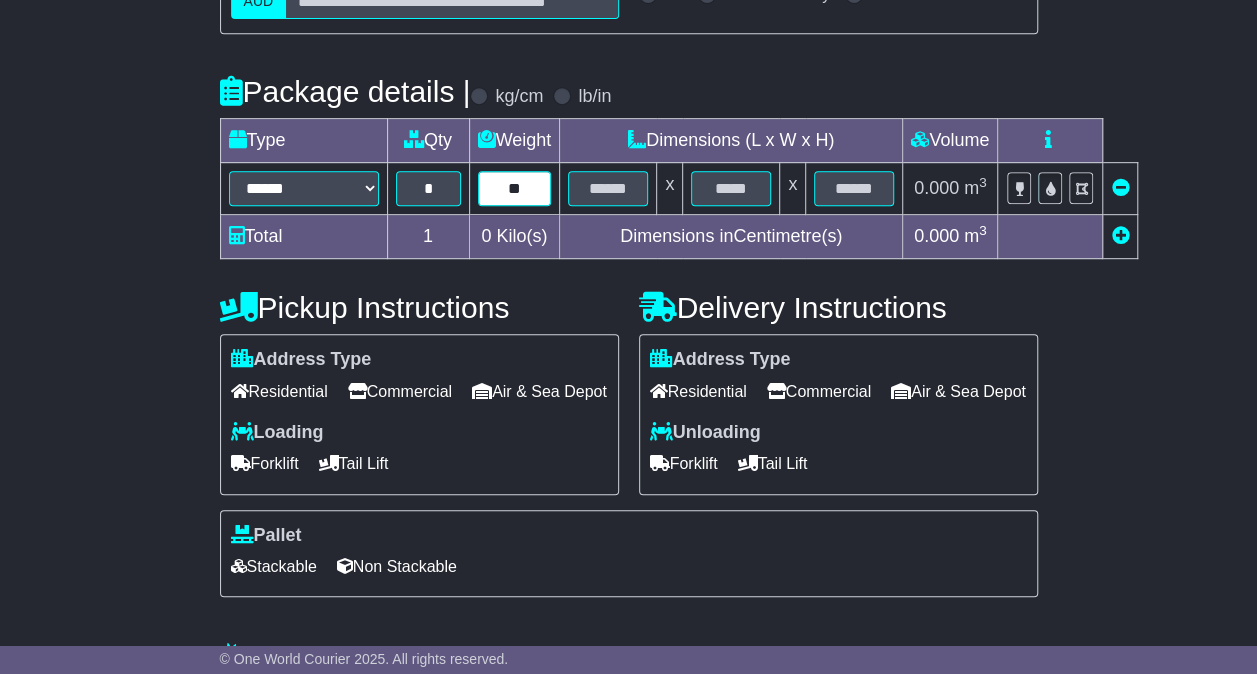 type on "**" 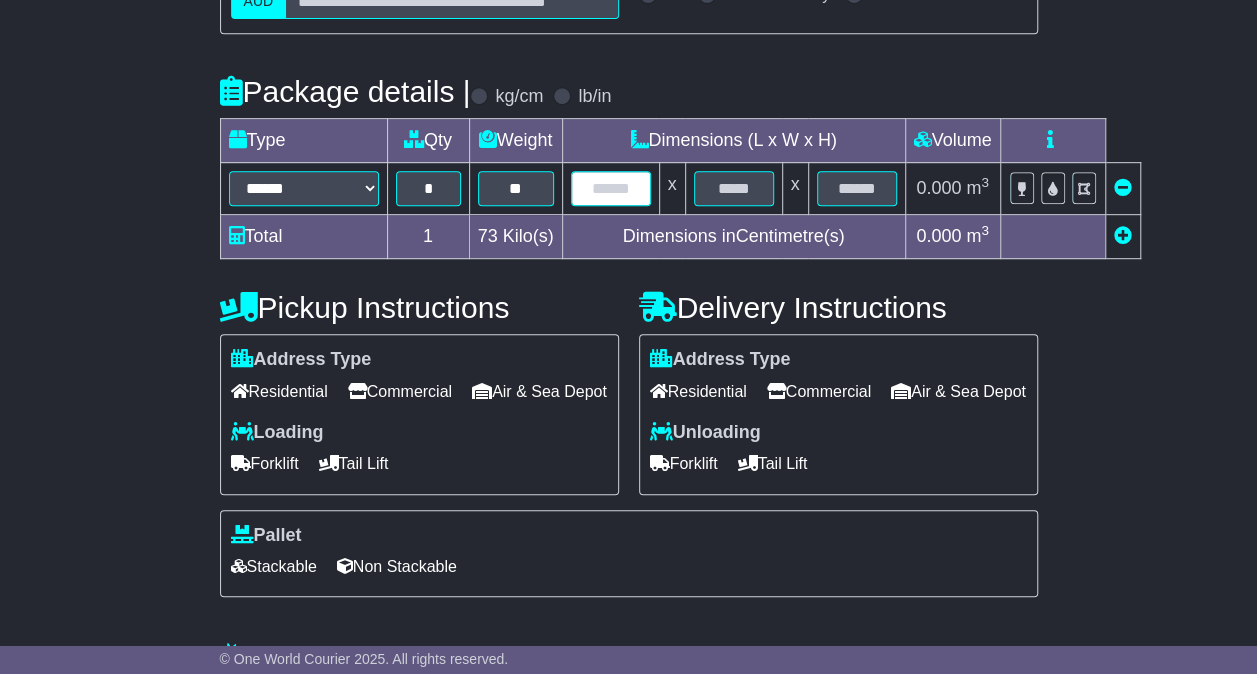 type on "*" 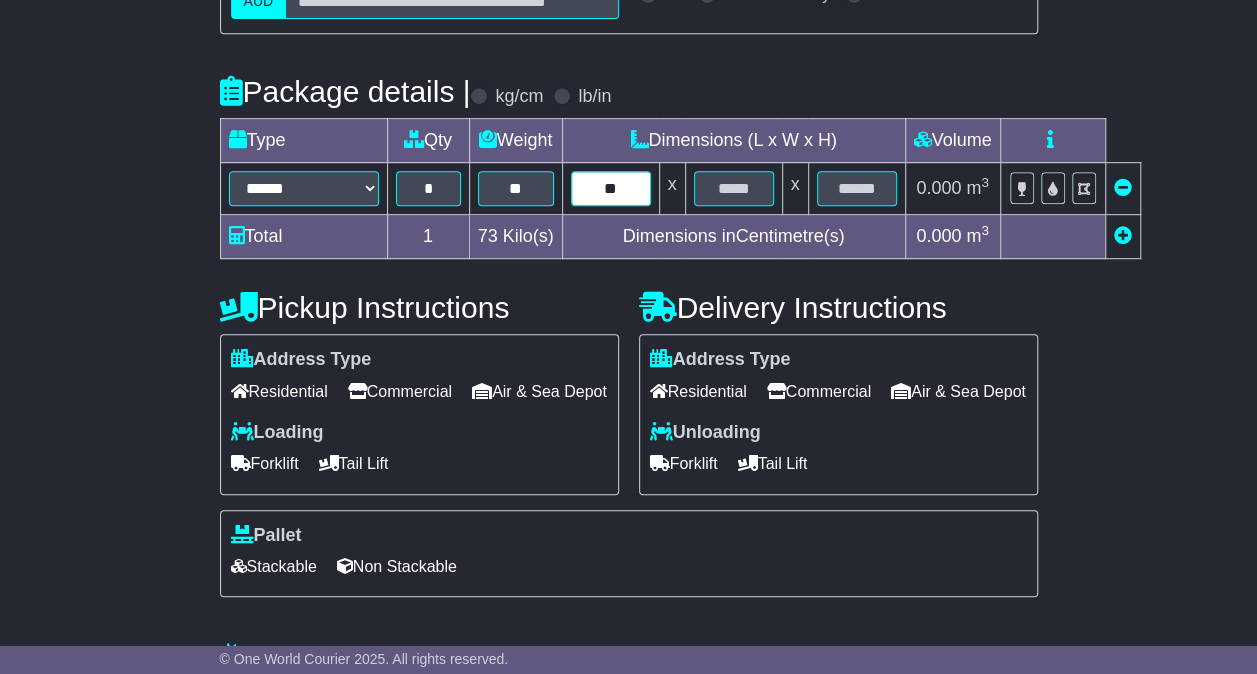 type on "**" 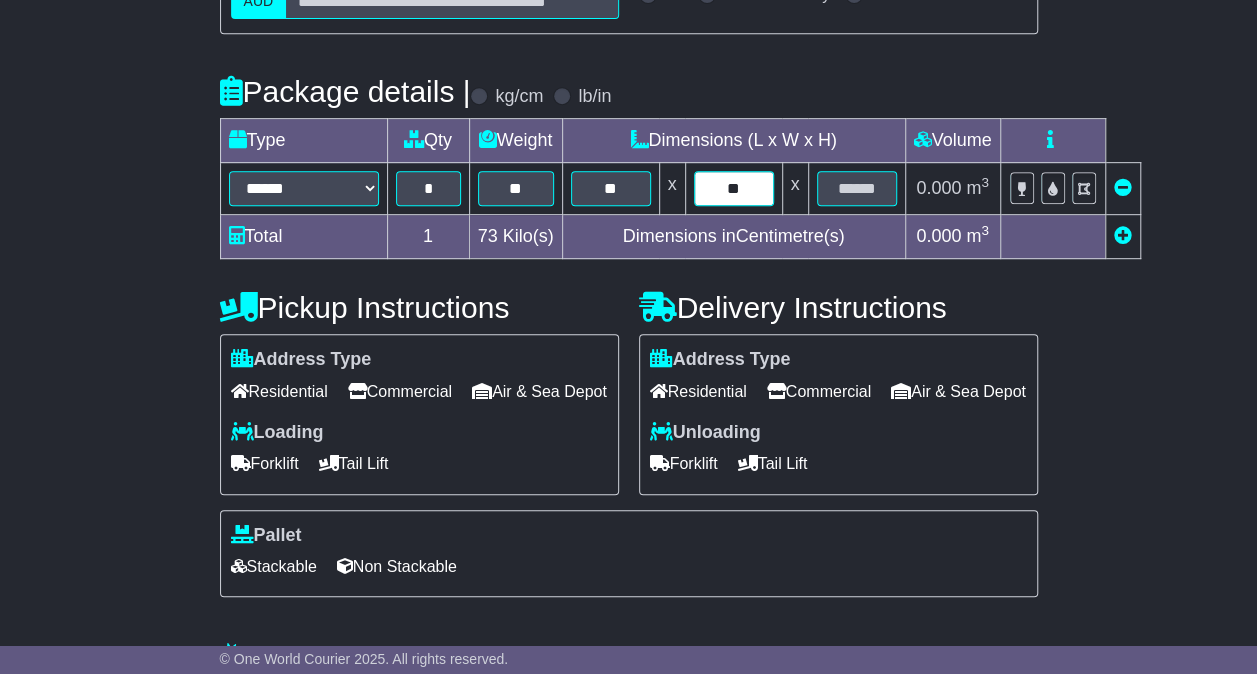 type on "**" 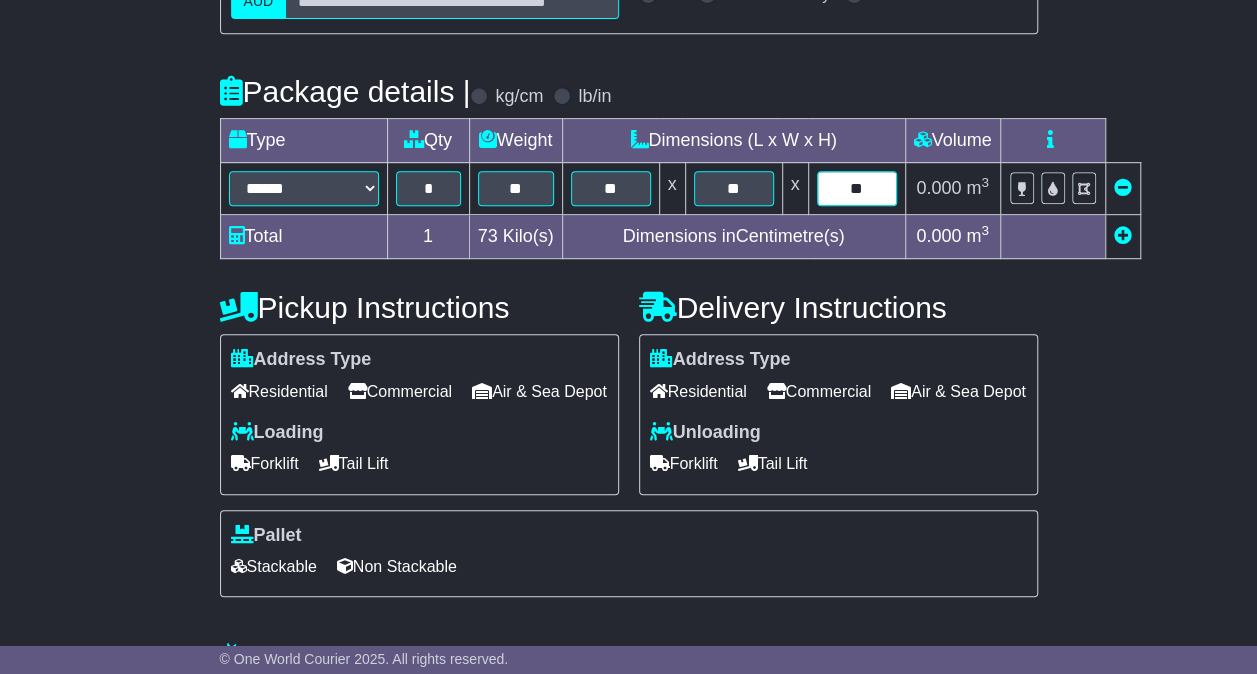 type on "**" 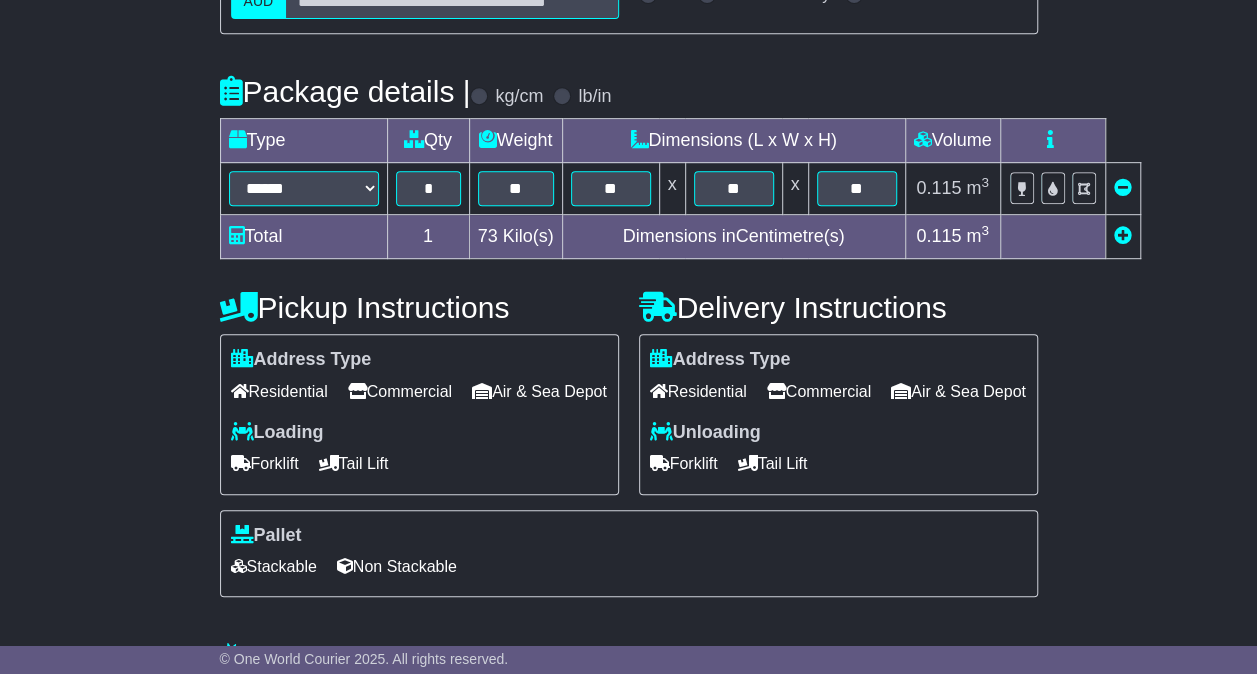 scroll, scrollTop: 619, scrollLeft: 0, axis: vertical 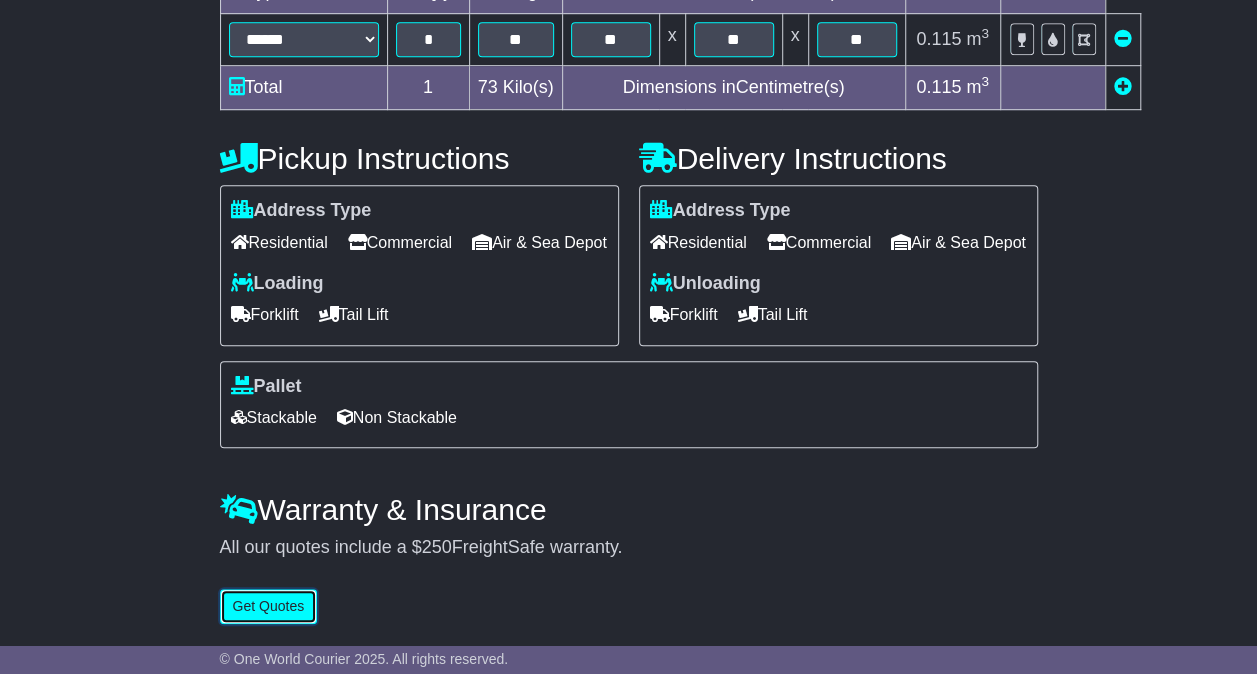 type 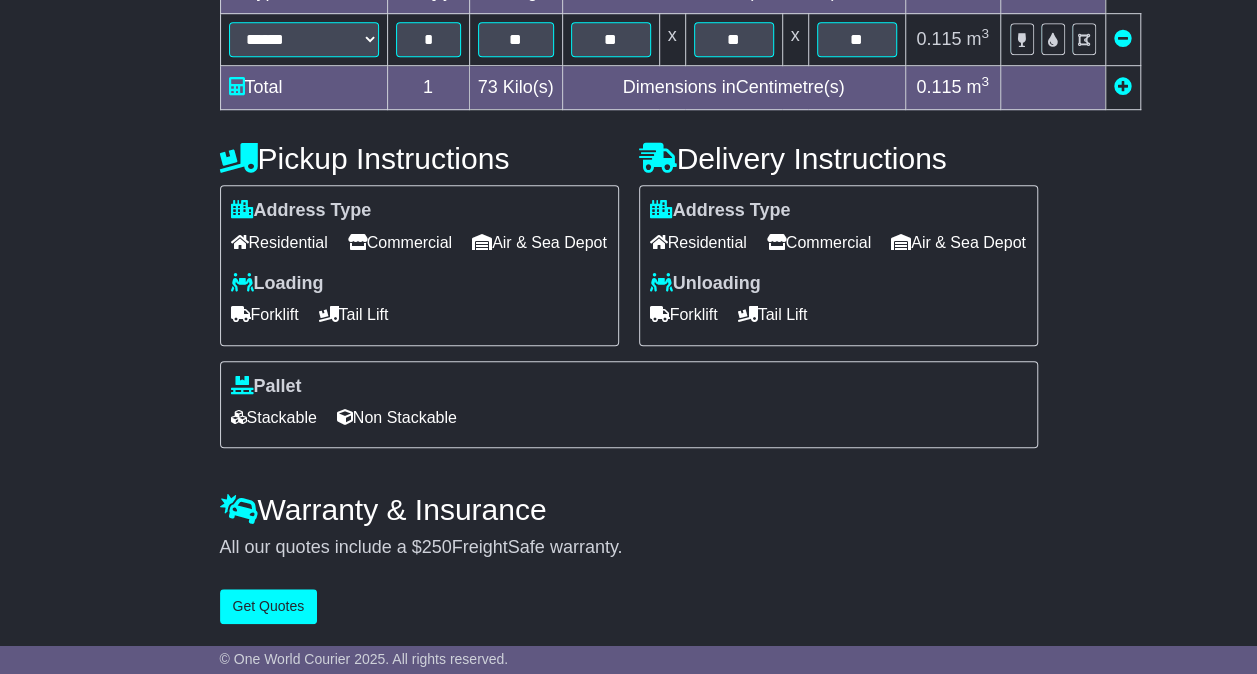 click at bounding box center [1123, 86] 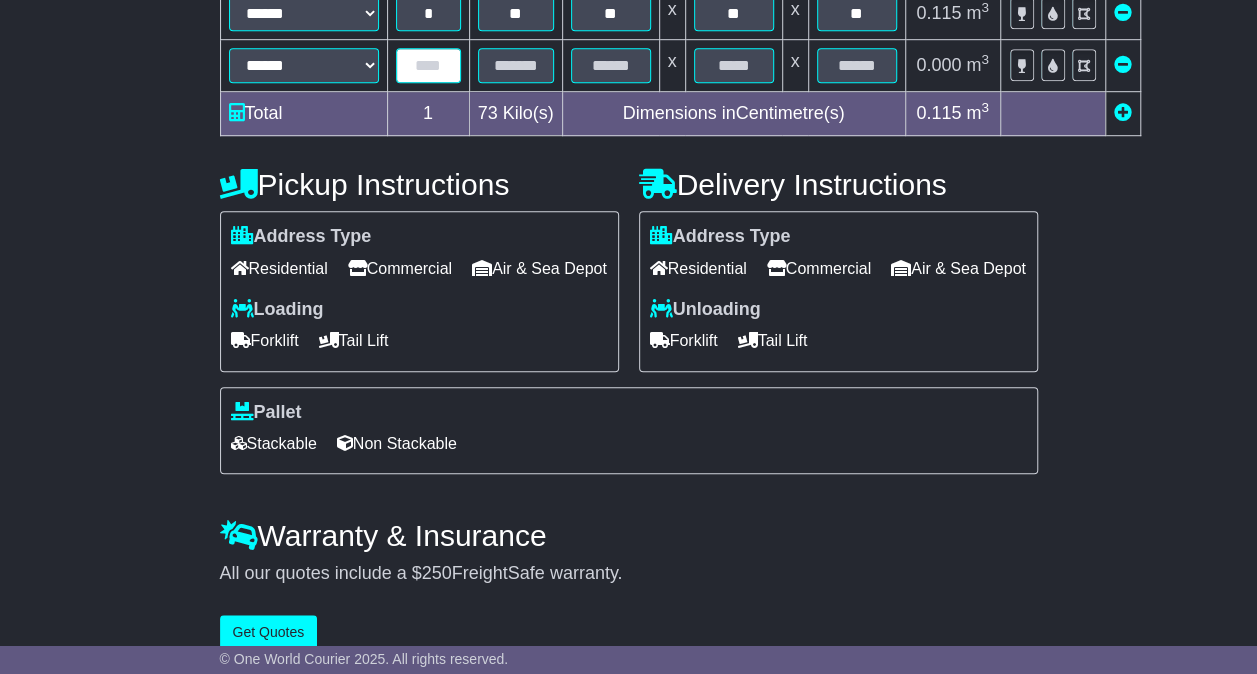 click at bounding box center (428, 65) 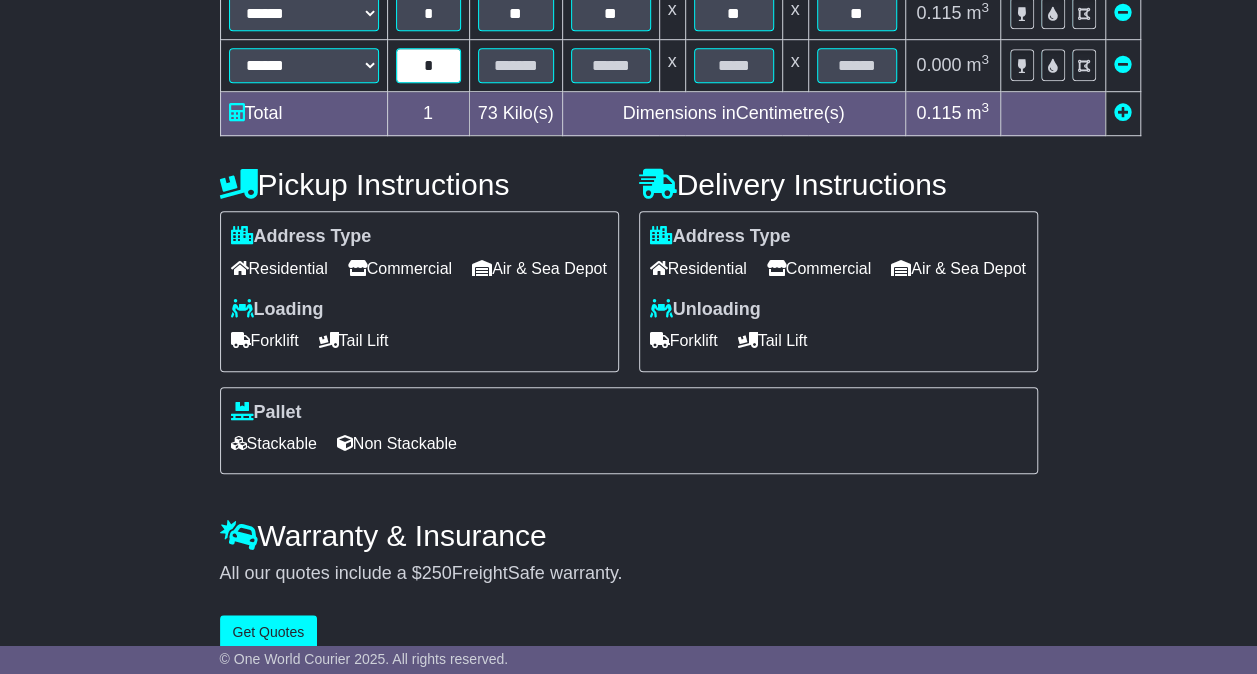 type on "*" 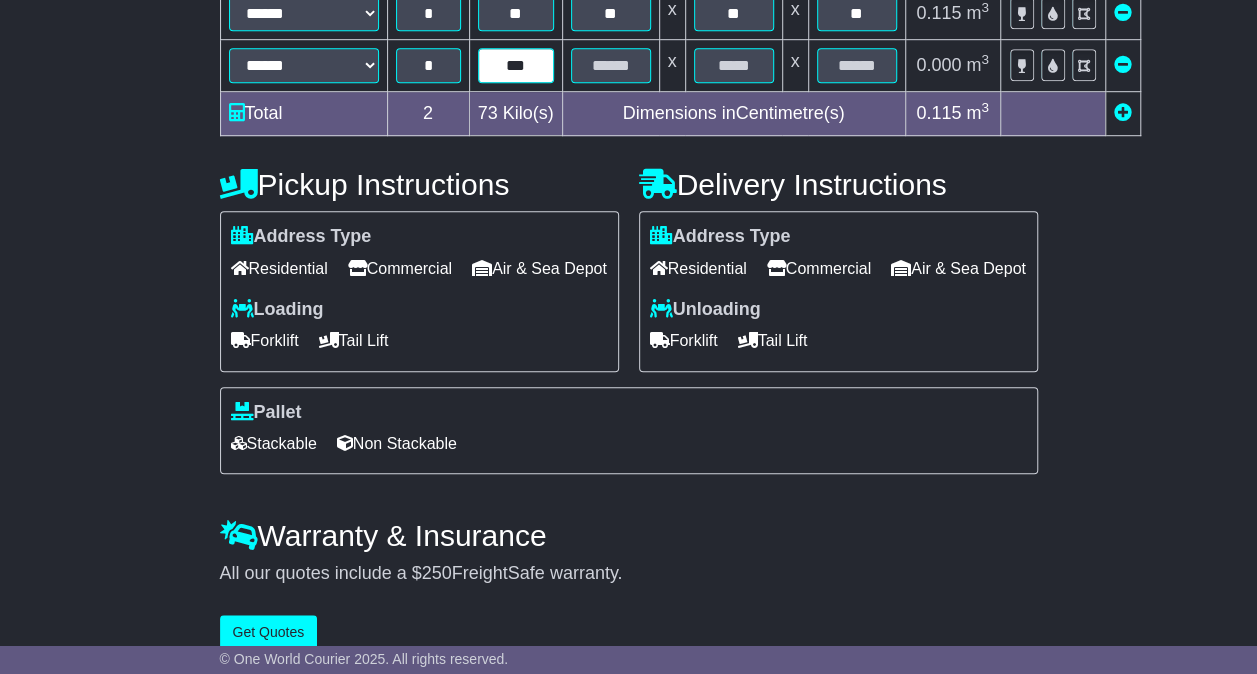 drag, startPoint x: 545, startPoint y: 59, endPoint x: 403, endPoint y: 56, distance: 142.0317 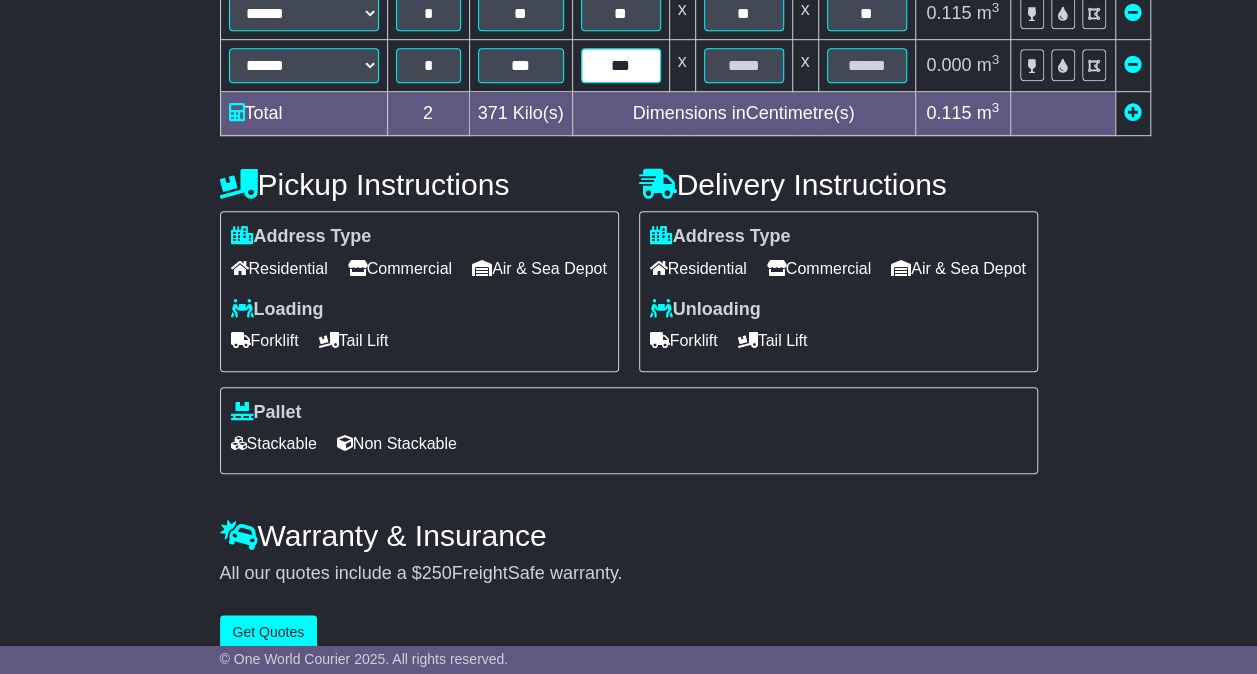 type on "***" 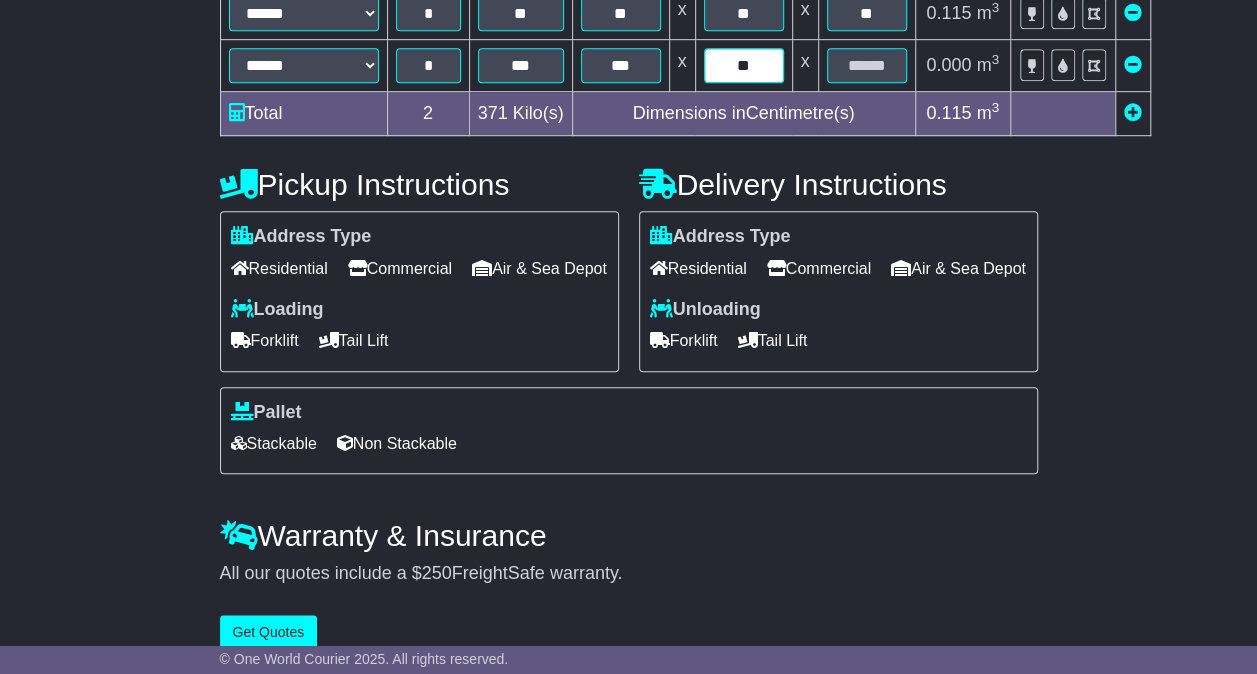 type on "**" 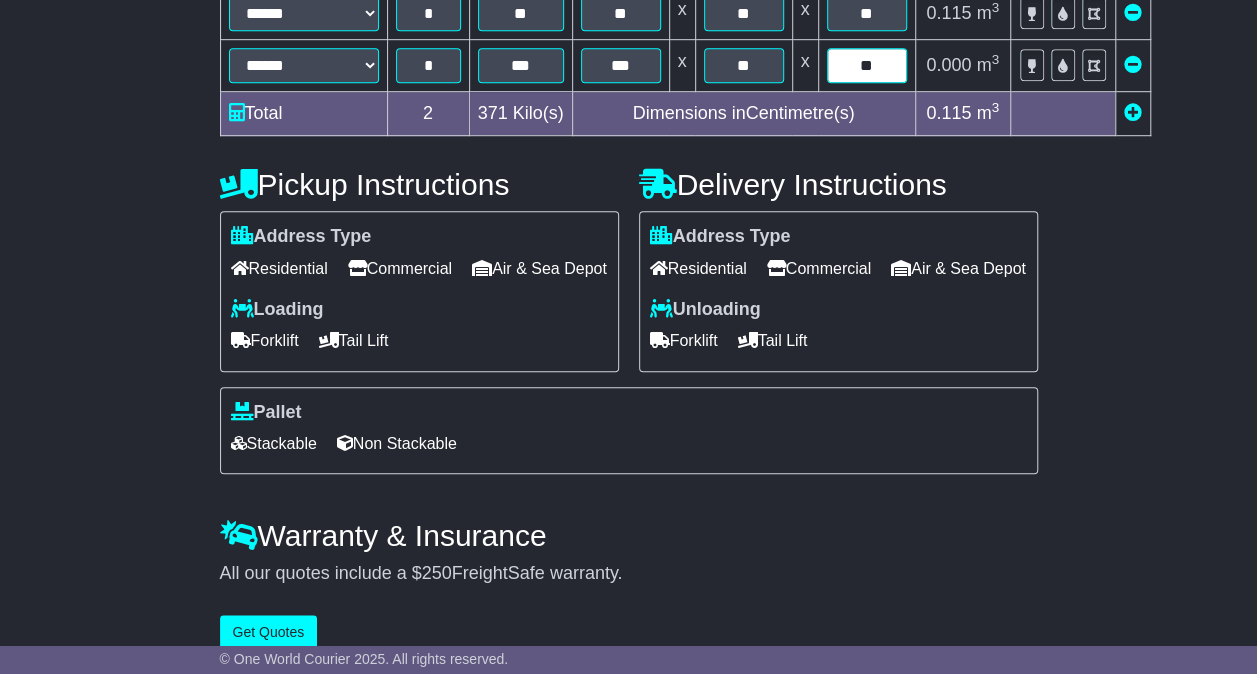 type on "**" 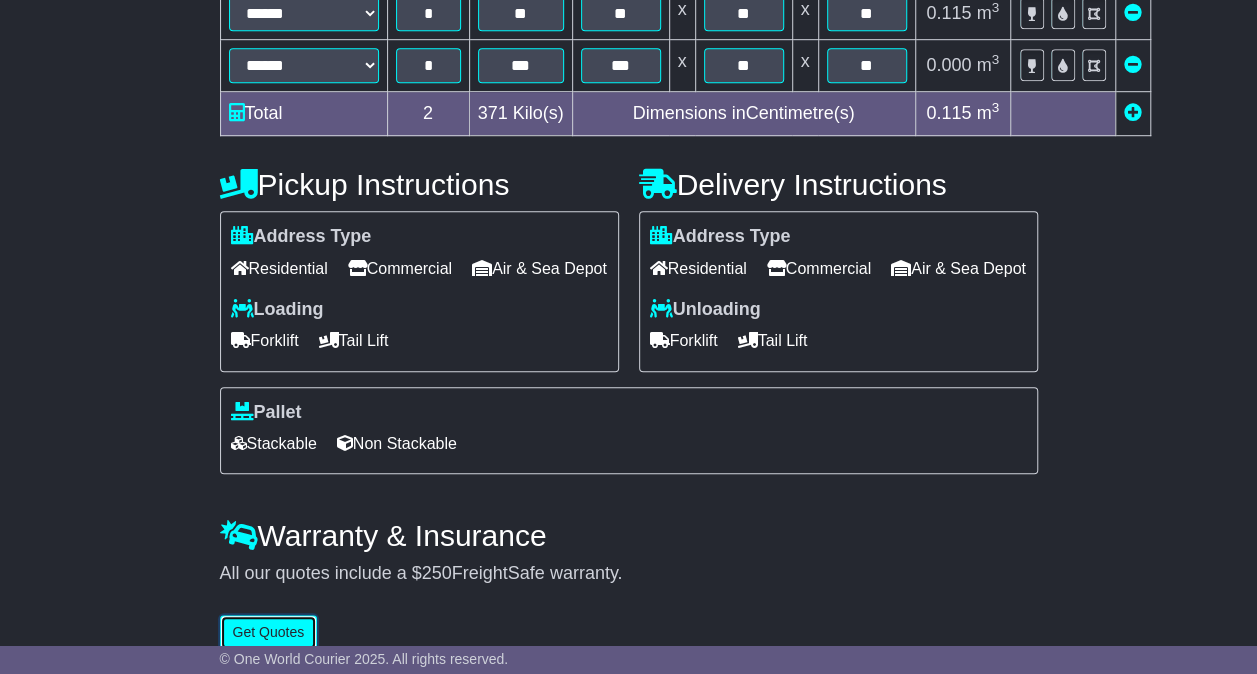 scroll, scrollTop: 621, scrollLeft: 0, axis: vertical 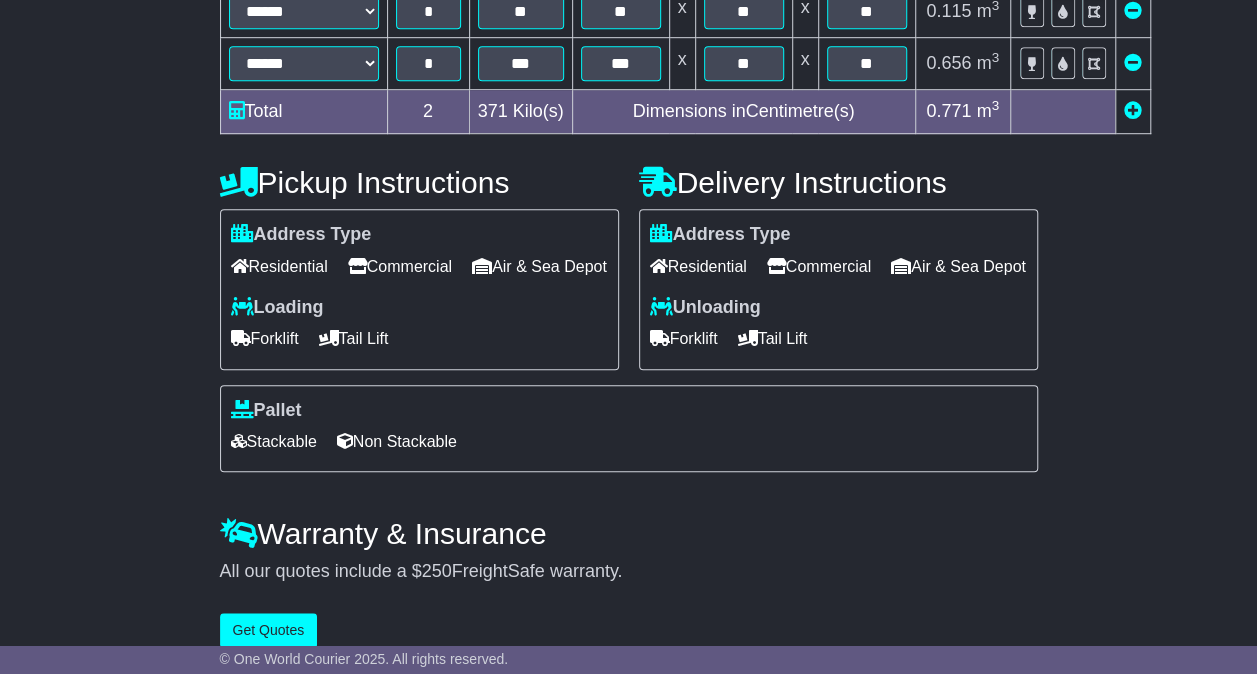 click on "Commercial" at bounding box center (400, 266) 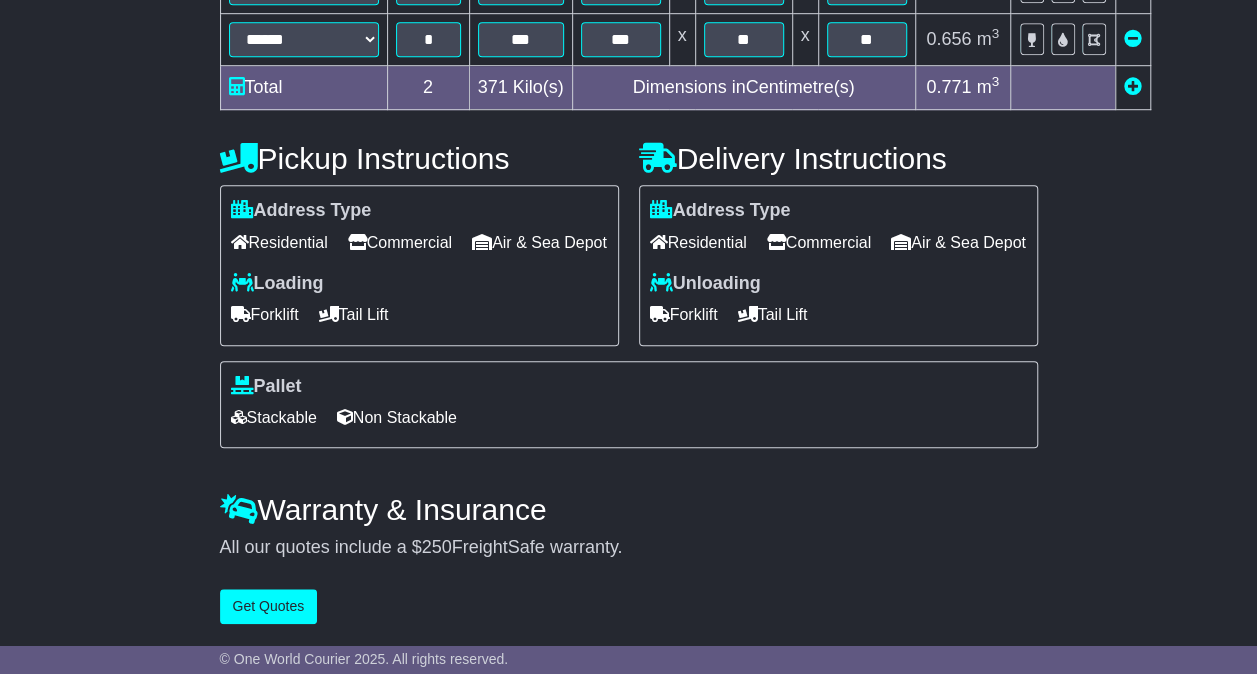 scroll, scrollTop: 675, scrollLeft: 0, axis: vertical 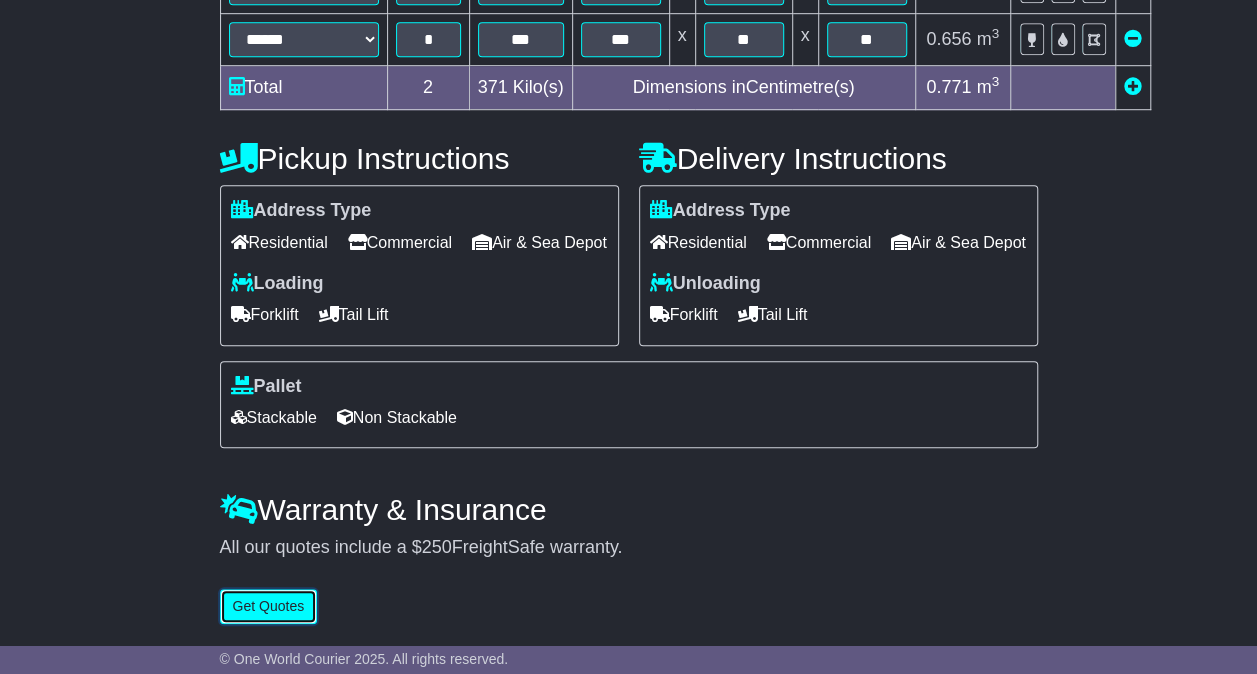 click on "Get Quotes" at bounding box center (269, 606) 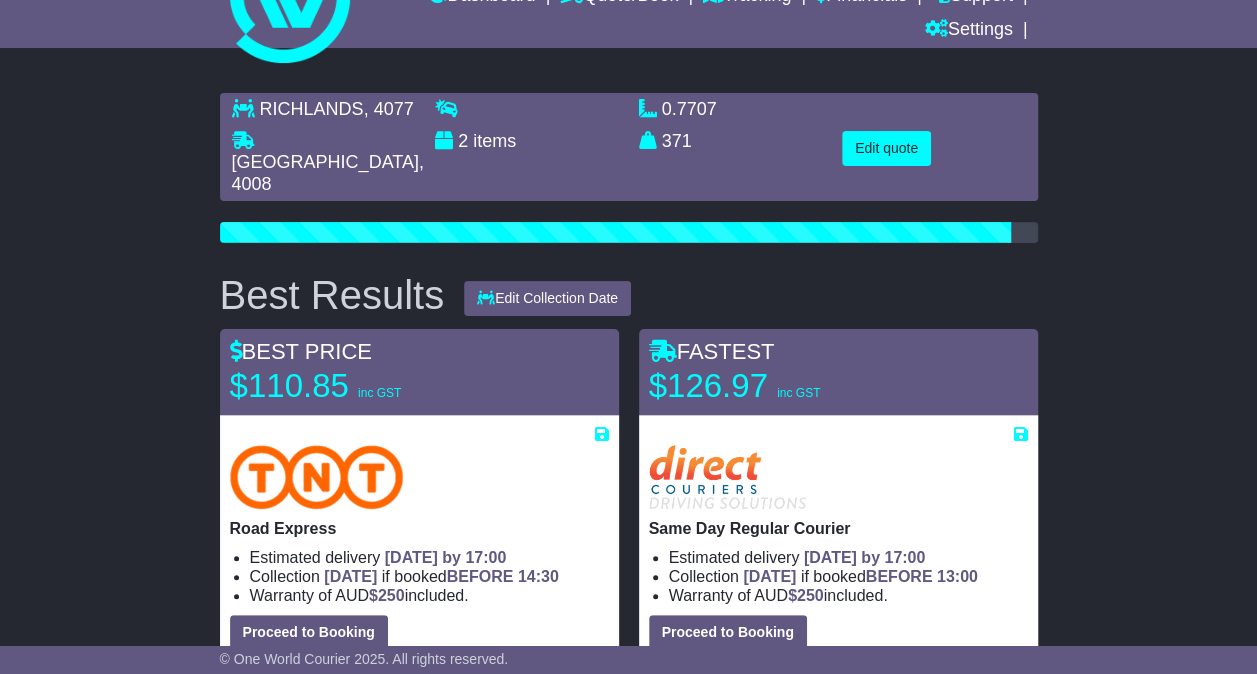 scroll, scrollTop: 200, scrollLeft: 0, axis: vertical 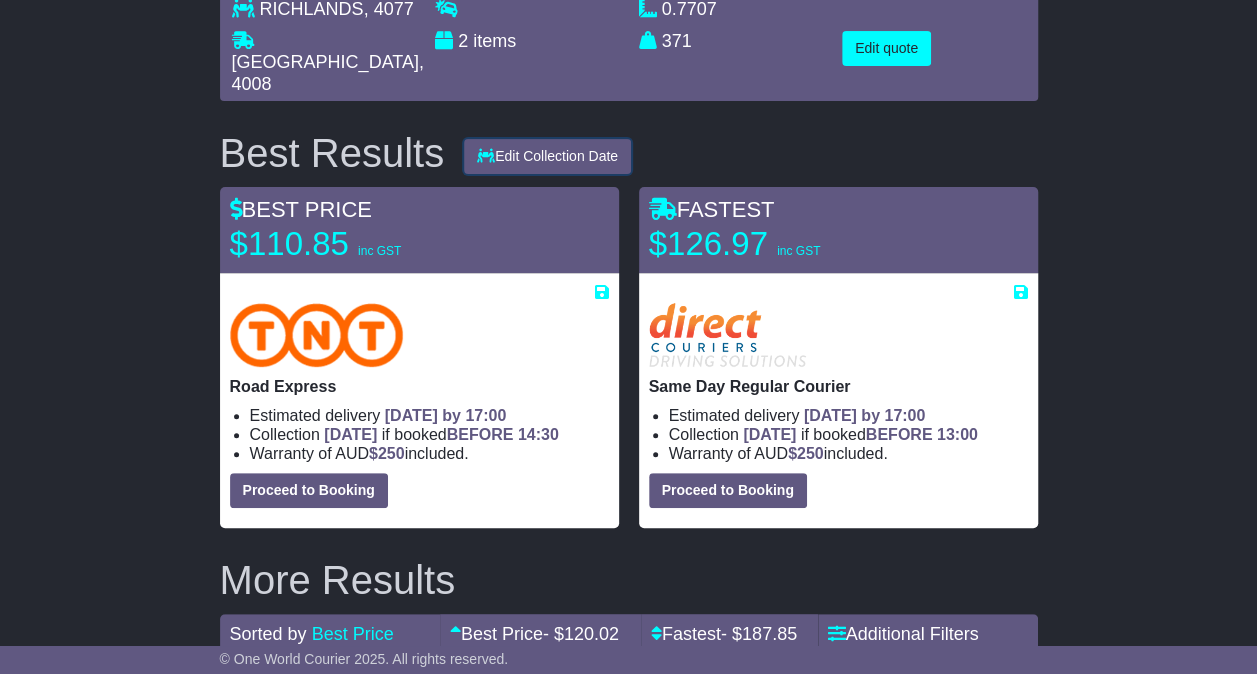 click on "Edit Collection Date" at bounding box center [547, 156] 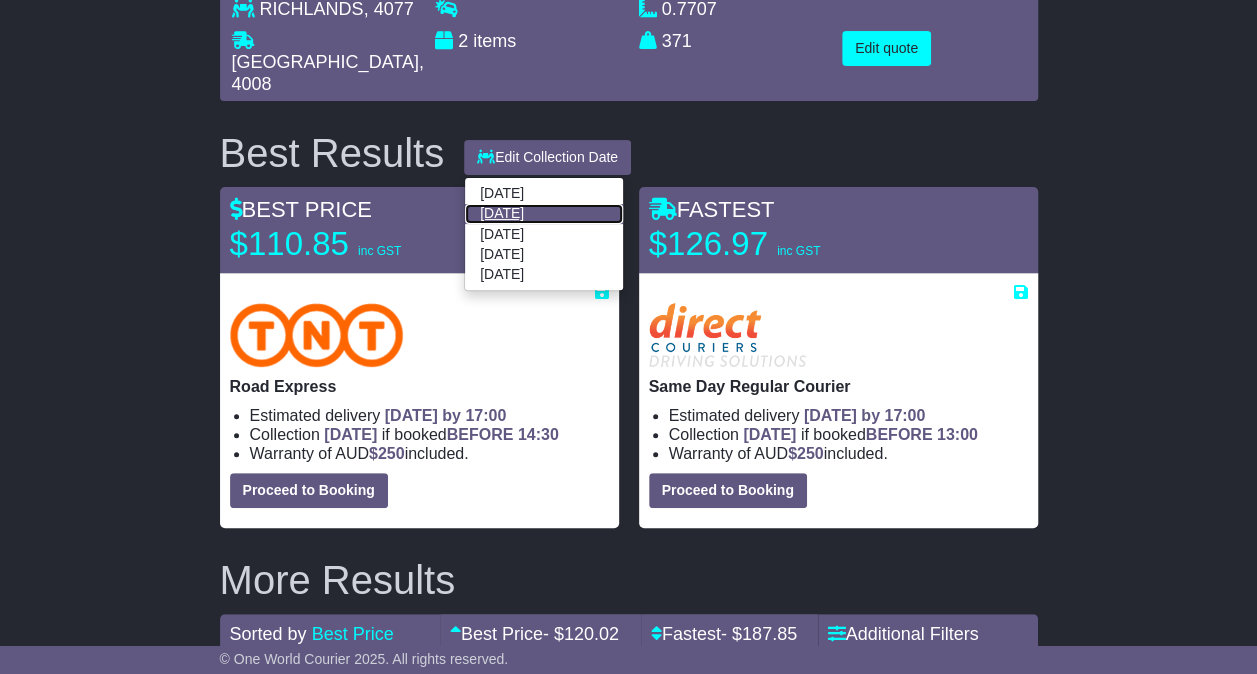 click on "[DATE]" at bounding box center (544, 214) 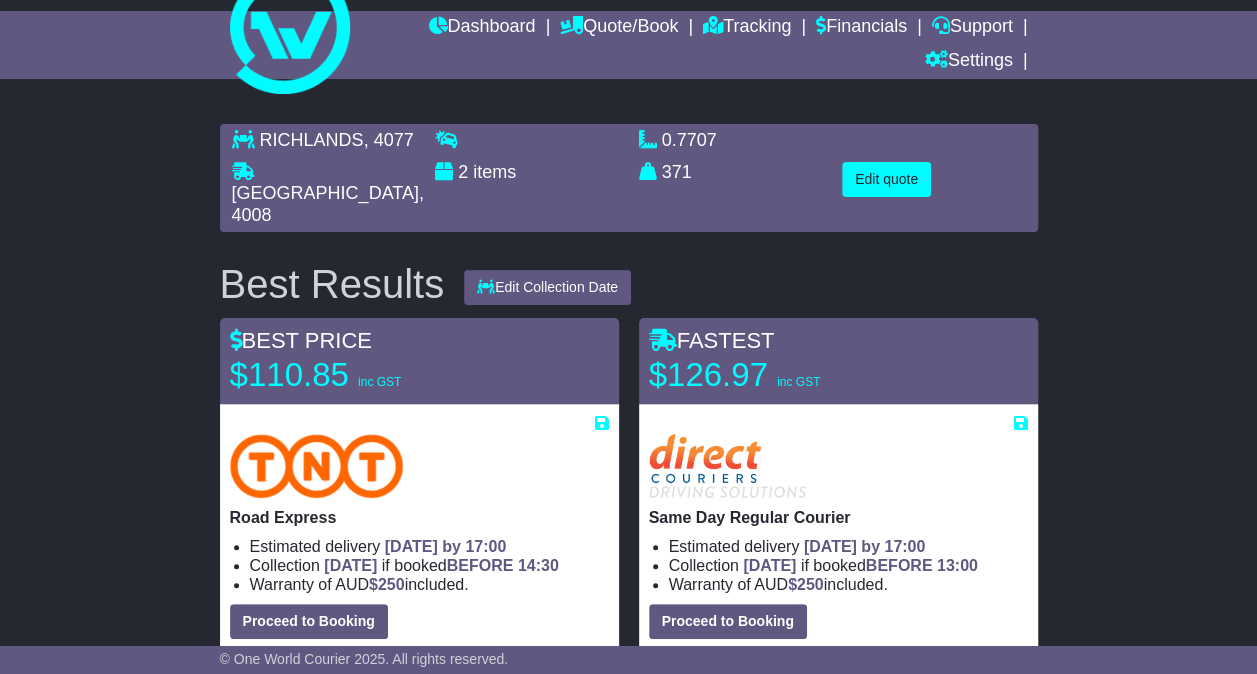 scroll, scrollTop: 100, scrollLeft: 0, axis: vertical 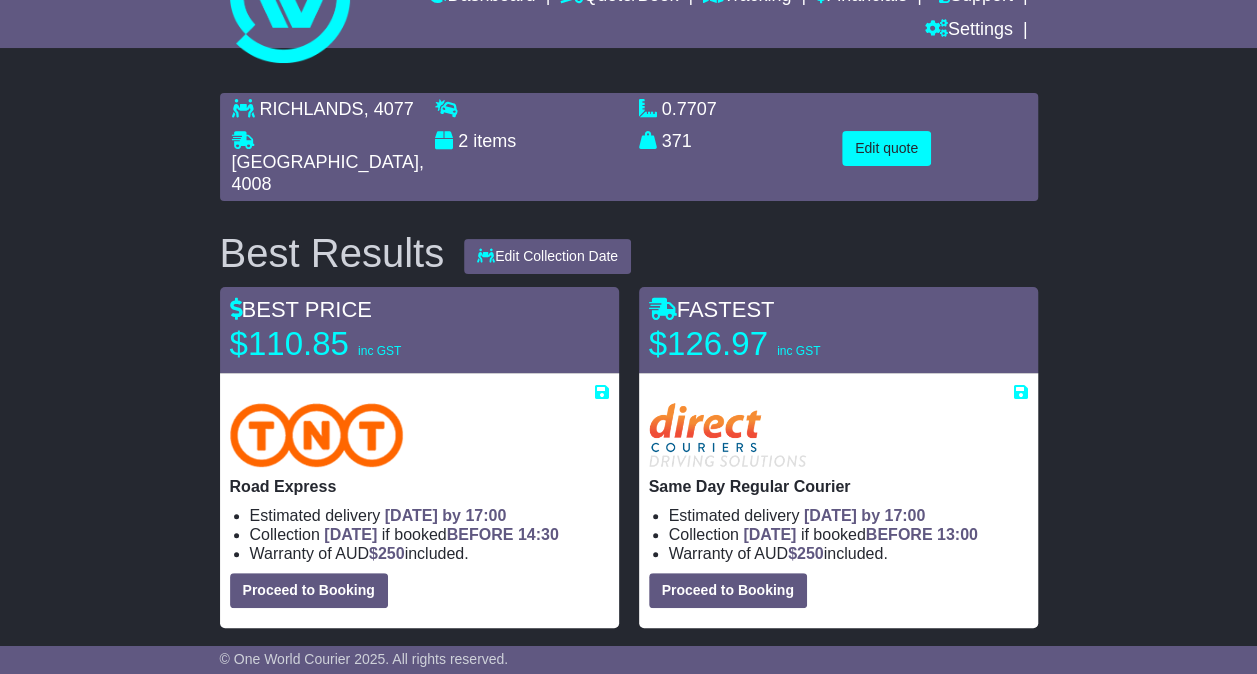click on "Same Day Regular Courier
Estimated delivery
[DATE] by 17:00
Collection
[DATE]
if booked  BEFORE
13:00" at bounding box center [838, 500] 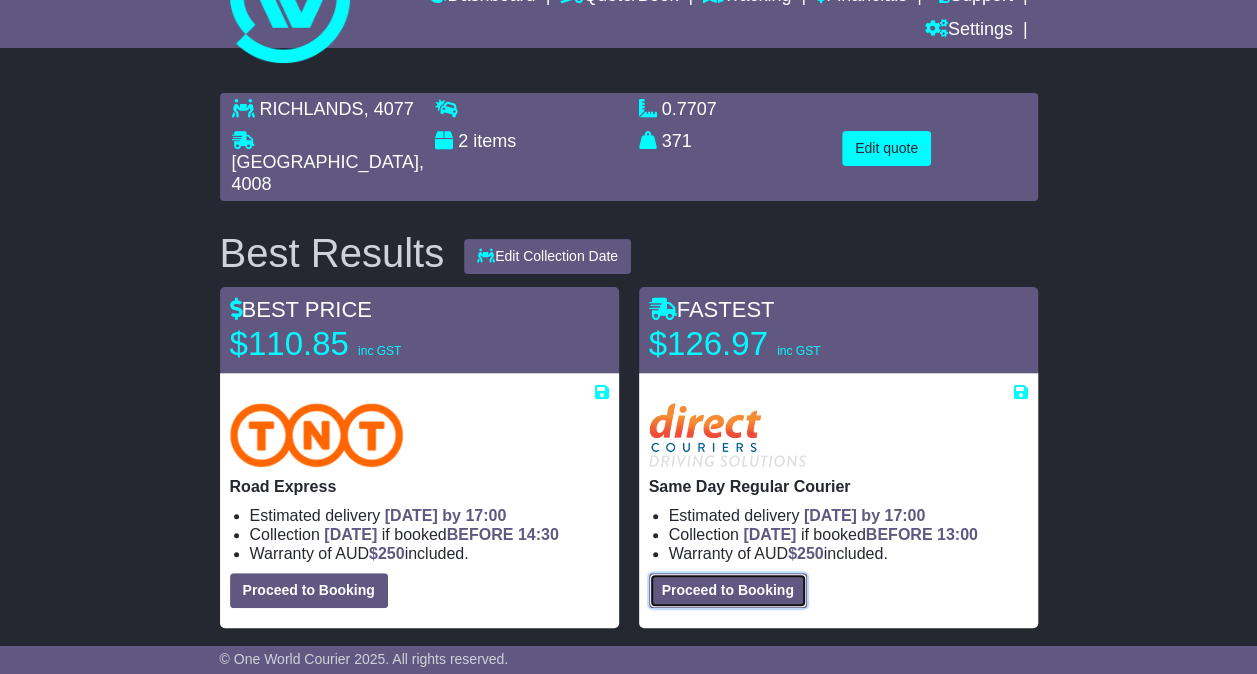 click on "Proceed to Booking" at bounding box center [728, 590] 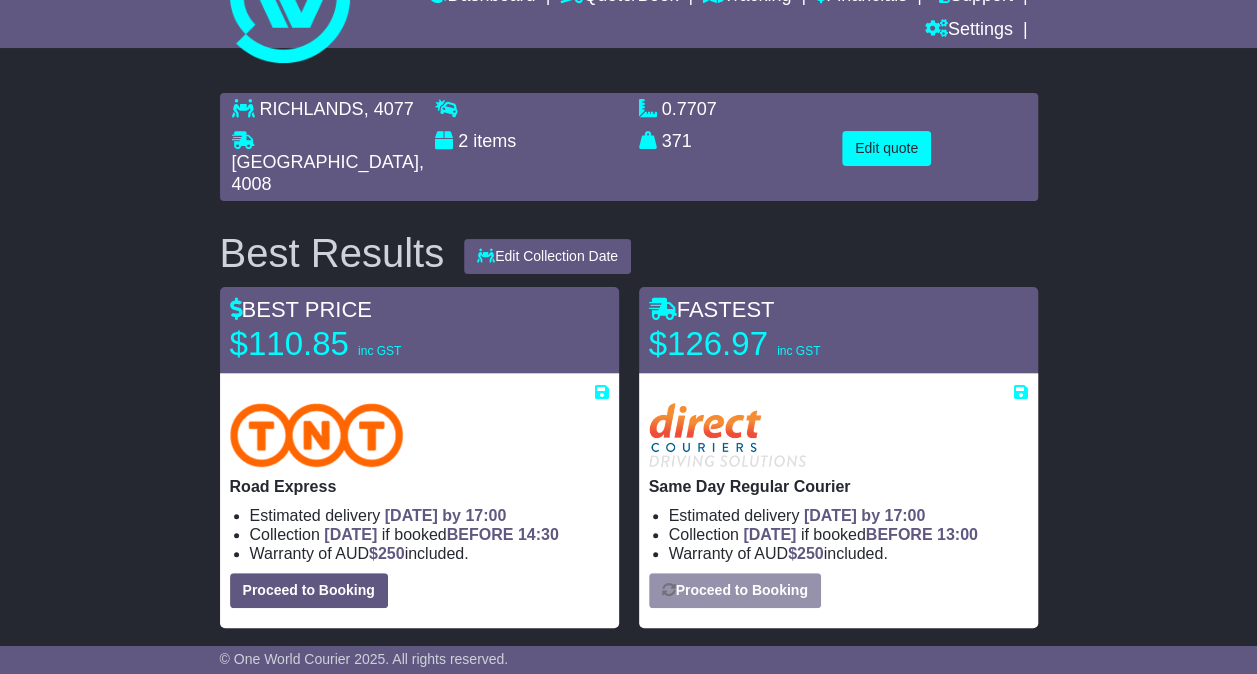select on "*****" 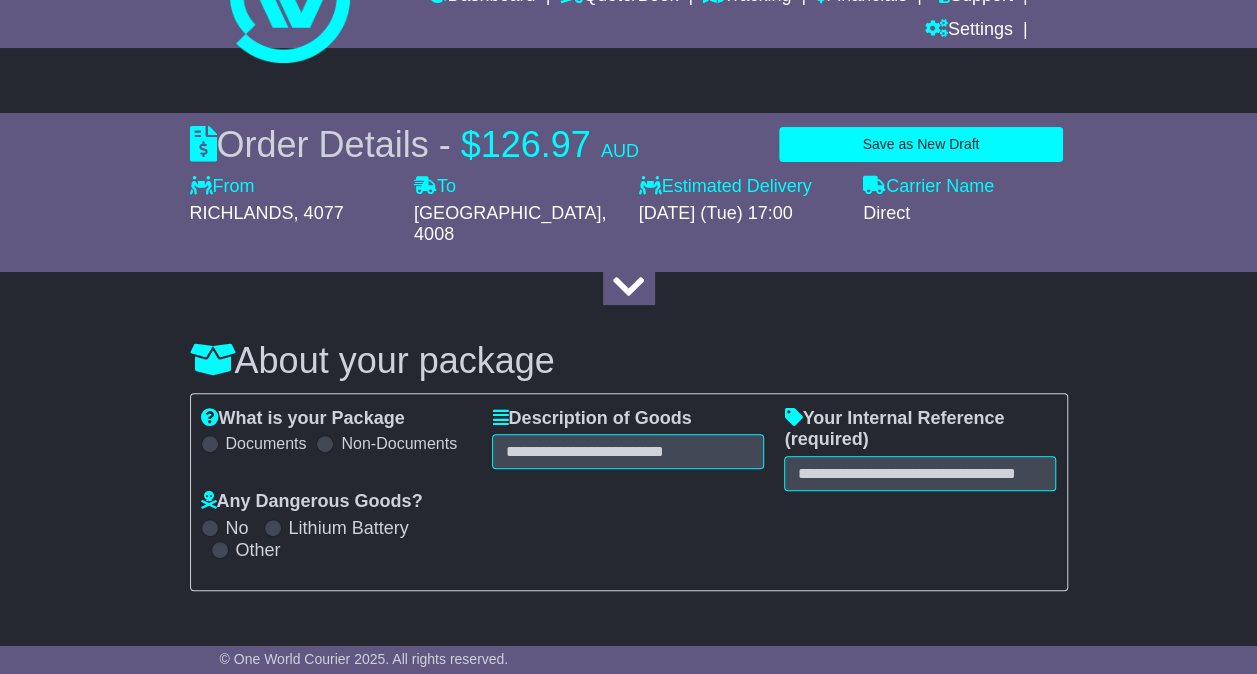 select 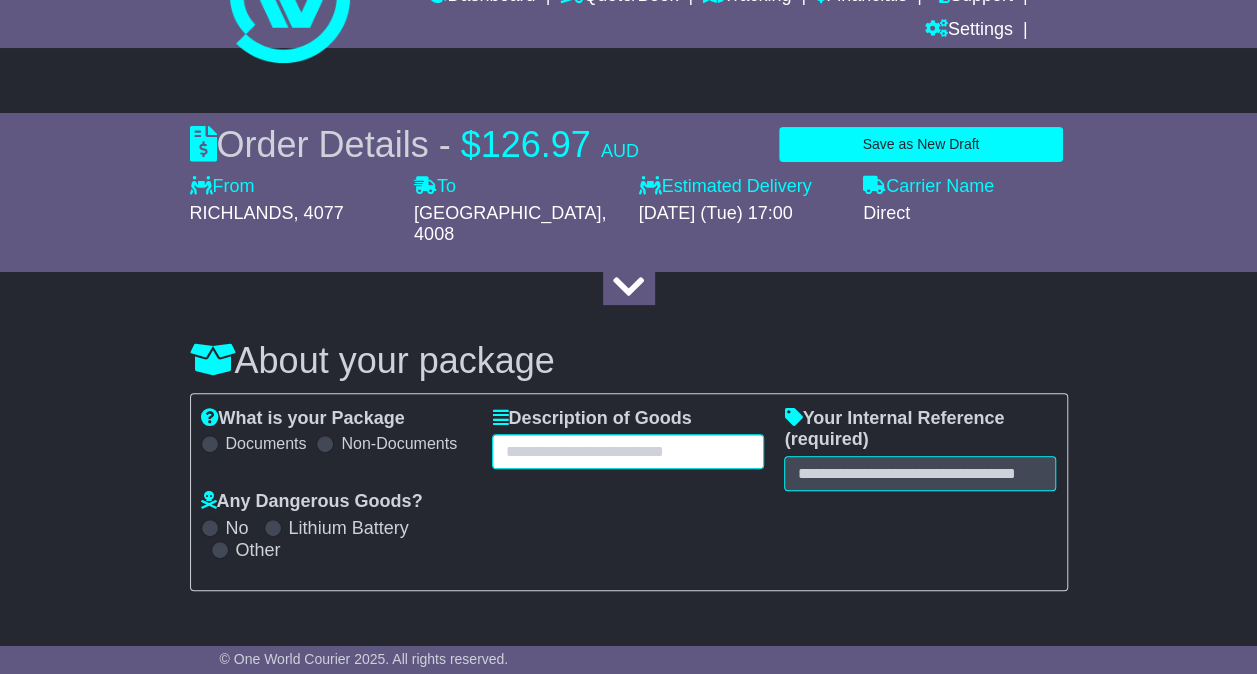 click at bounding box center (628, 451) 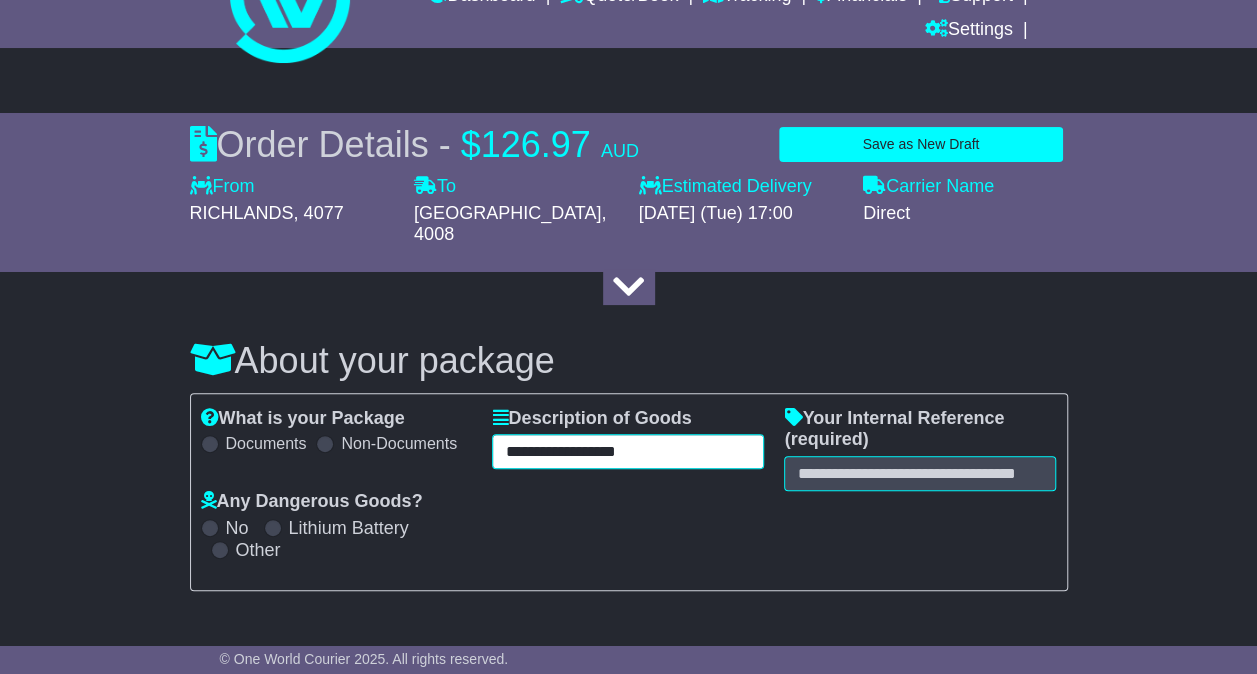 type on "**********" 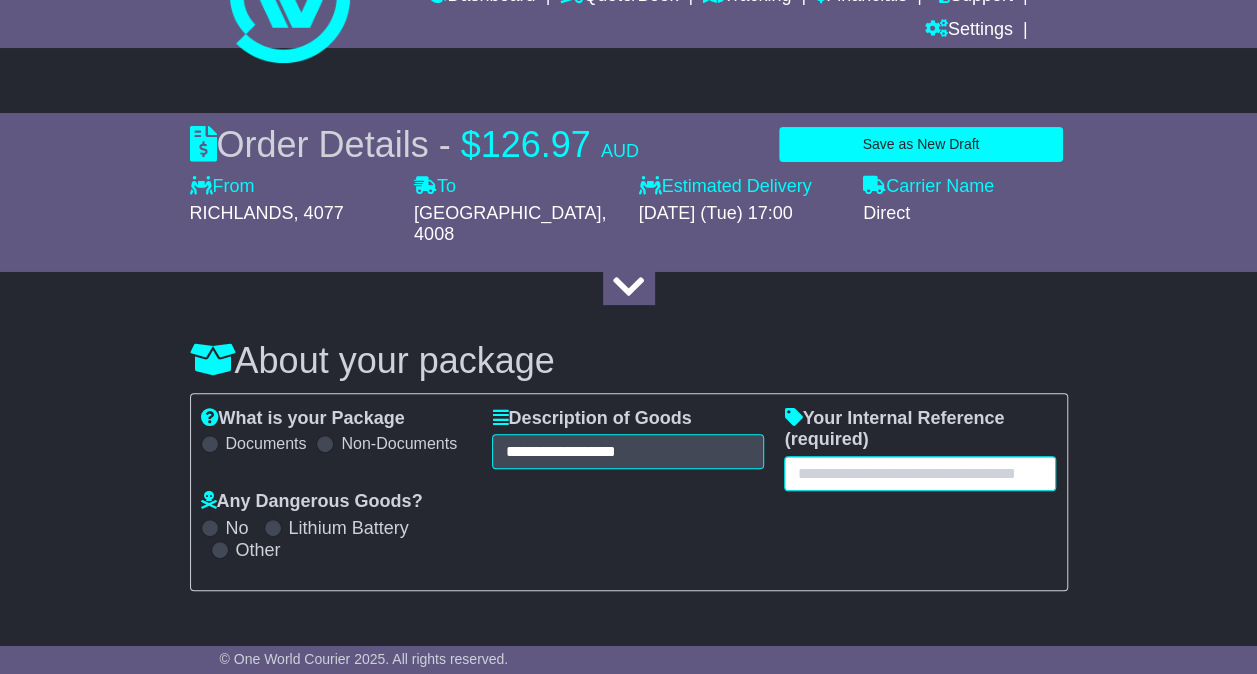 click at bounding box center (920, 473) 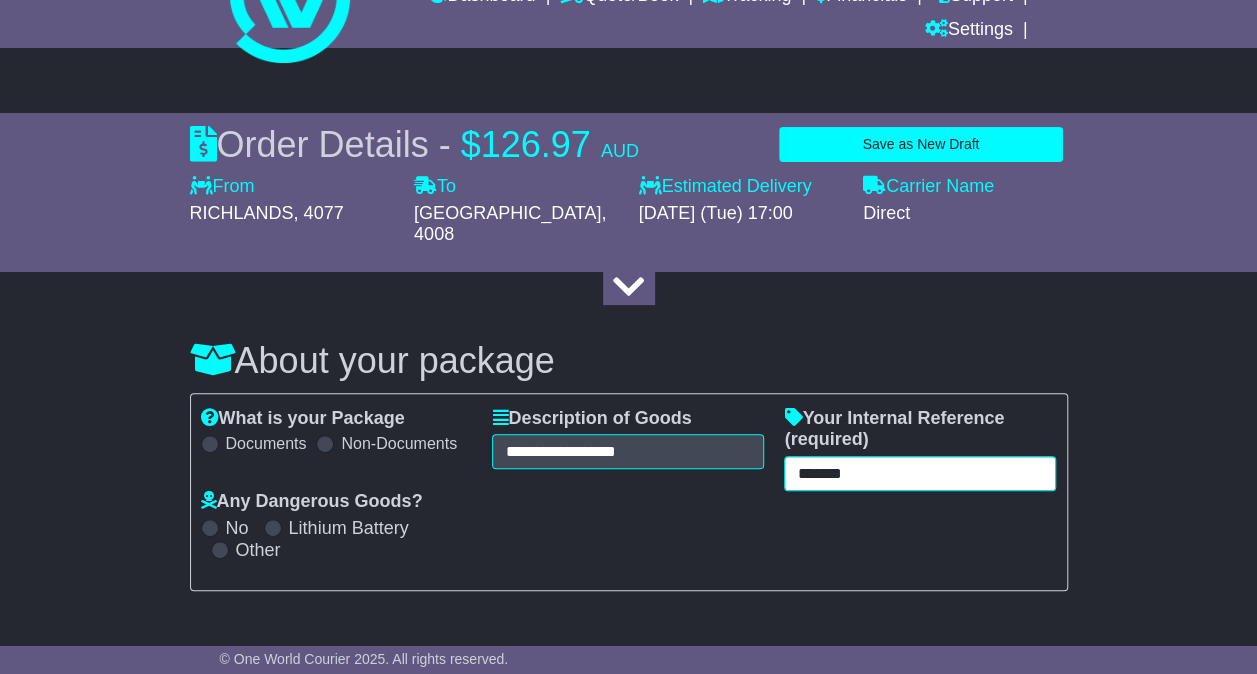 scroll, scrollTop: 400, scrollLeft: 0, axis: vertical 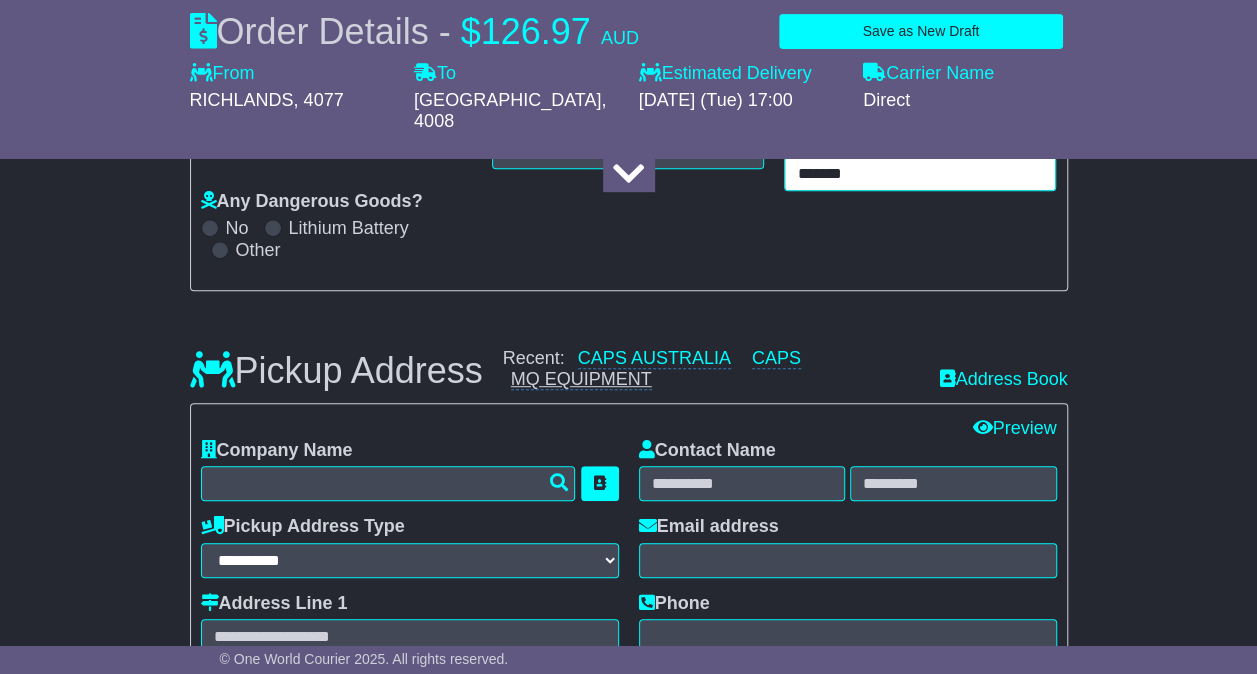 type on "*******" 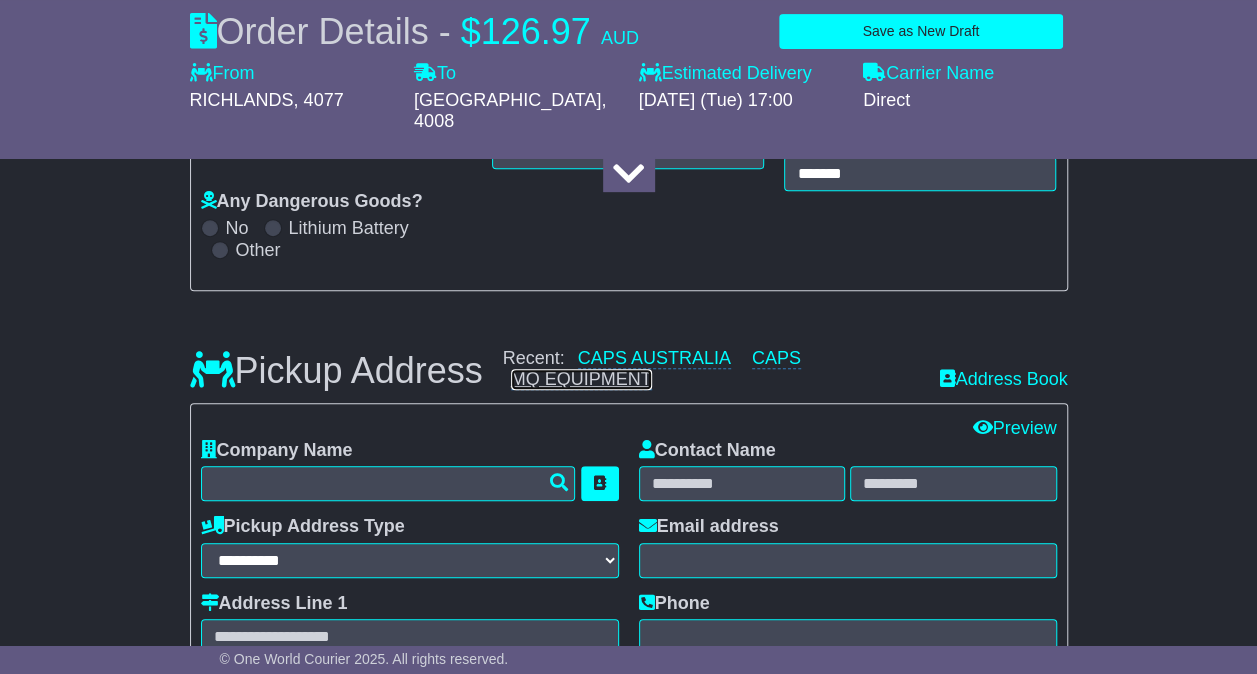 click on "MQ EQUIPMENT" at bounding box center (581, 379) 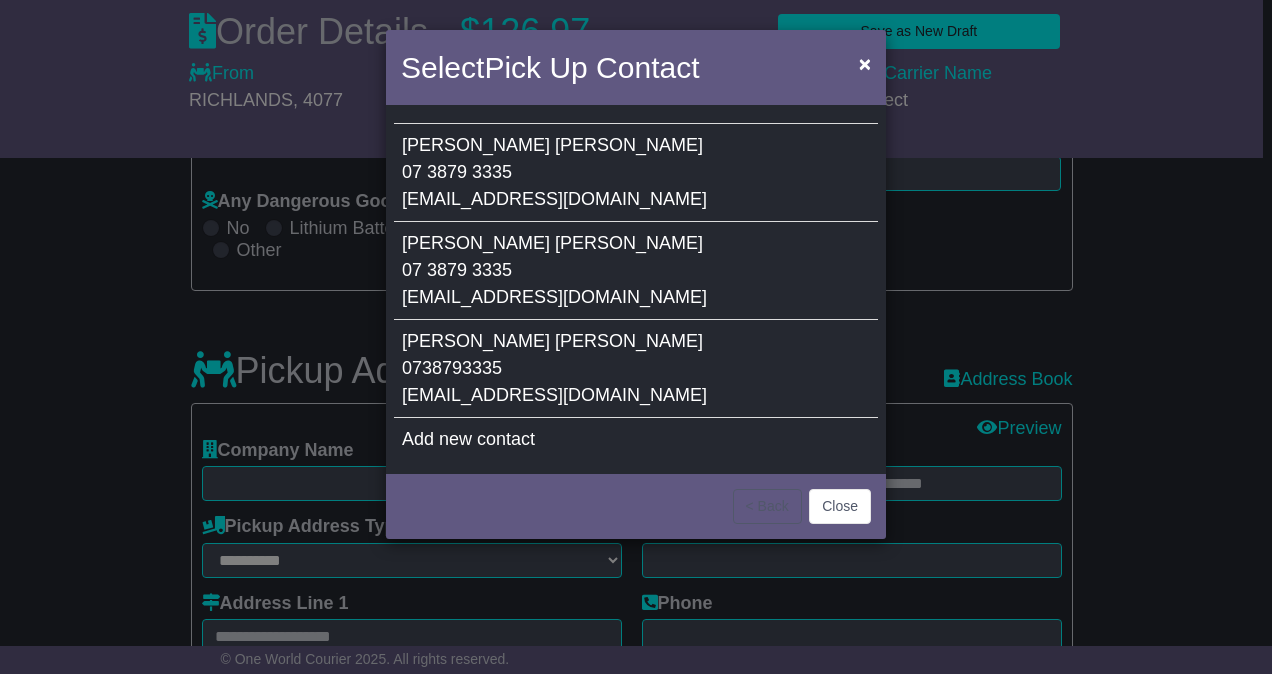 click on "[PERSON_NAME]
07 3879 3335
[EMAIL_ADDRESS][DOMAIN_NAME]" at bounding box center (636, 271) 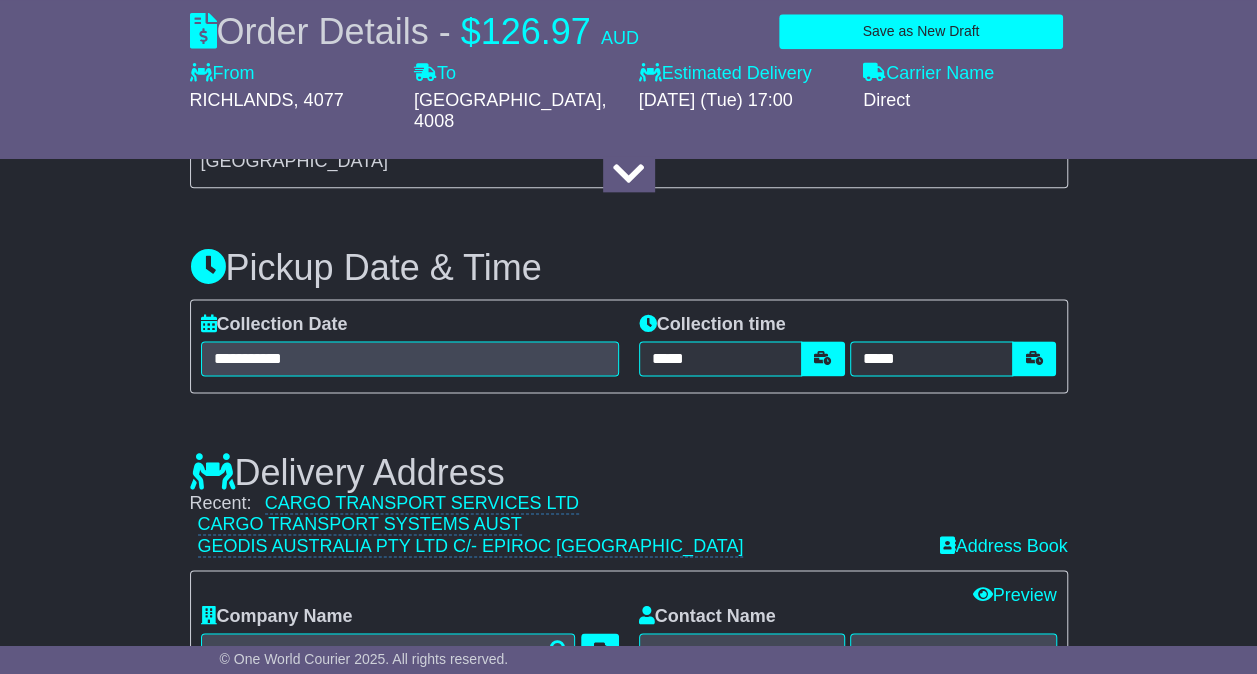 scroll, scrollTop: 1200, scrollLeft: 0, axis: vertical 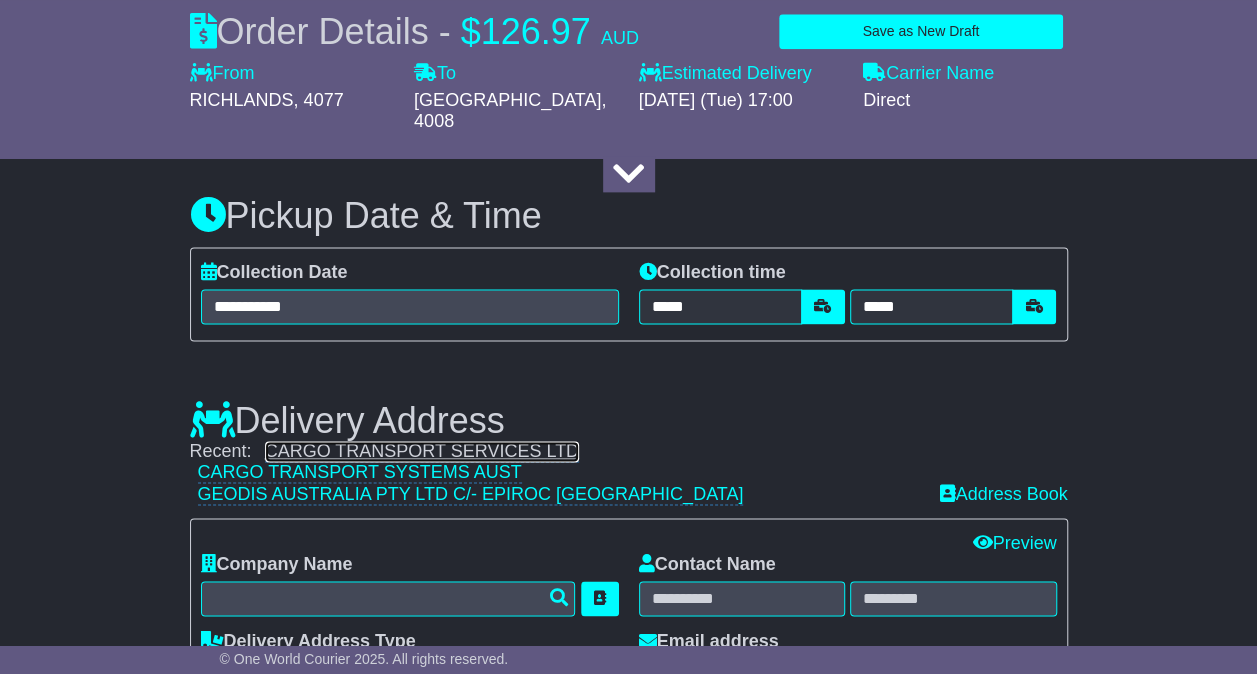 click on "CARGO TRANSPORT SERVICES LTD" at bounding box center [422, 451] 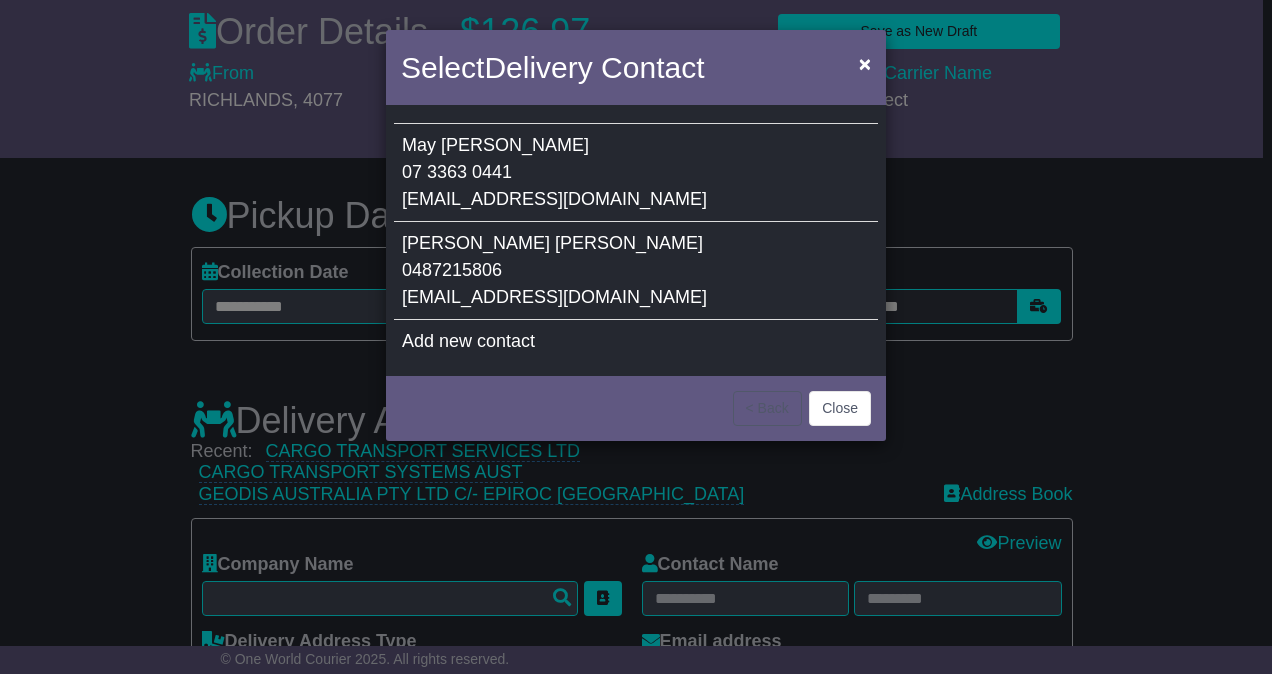click on "[PERSON_NAME]
0487215806
[EMAIL_ADDRESS][DOMAIN_NAME]" at bounding box center (636, 271) 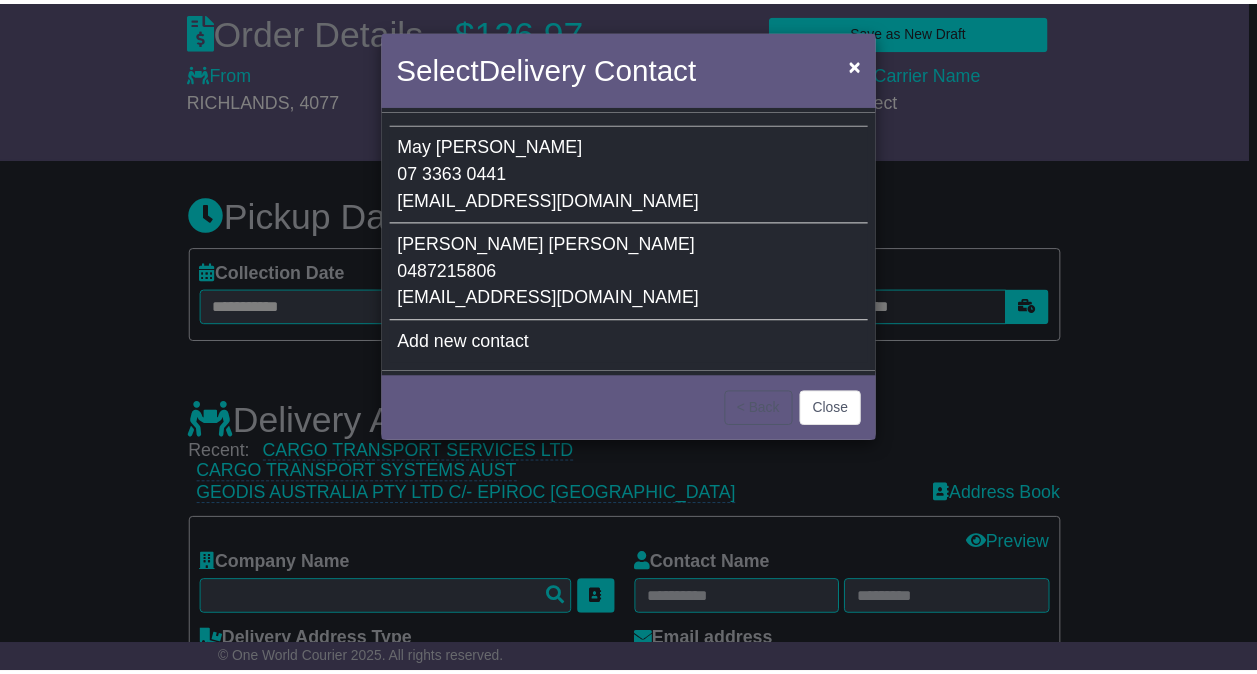 type on "**********" 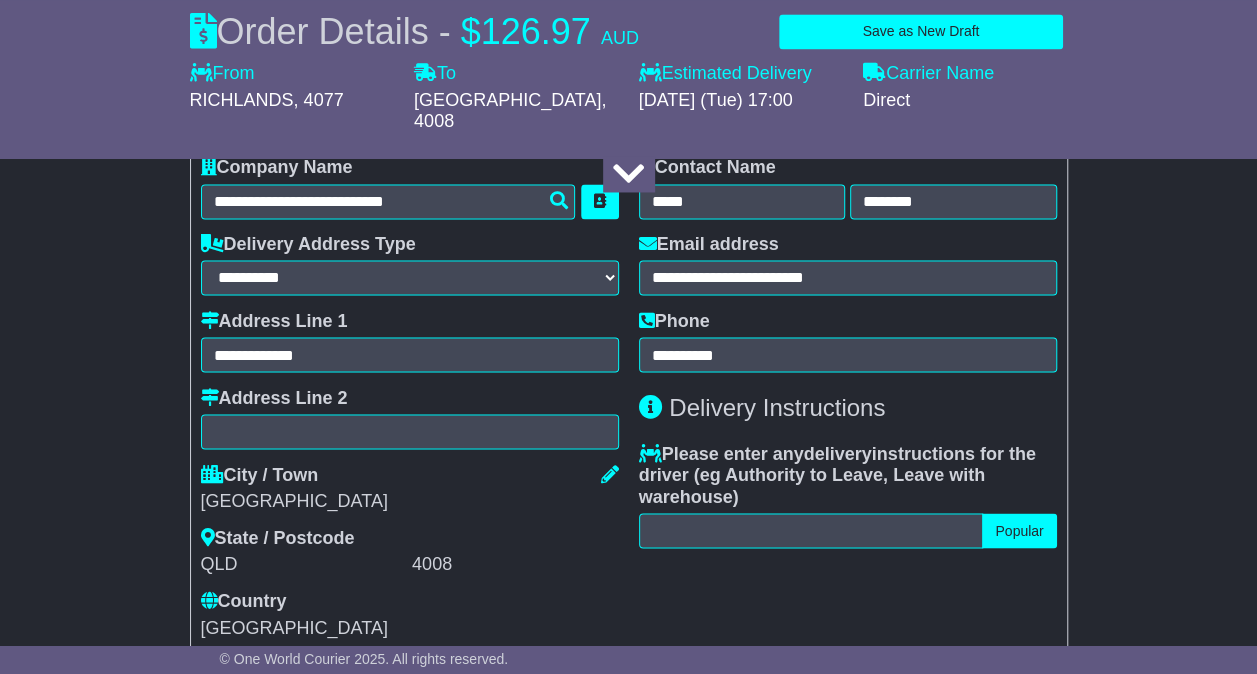 scroll, scrollTop: 1600, scrollLeft: 0, axis: vertical 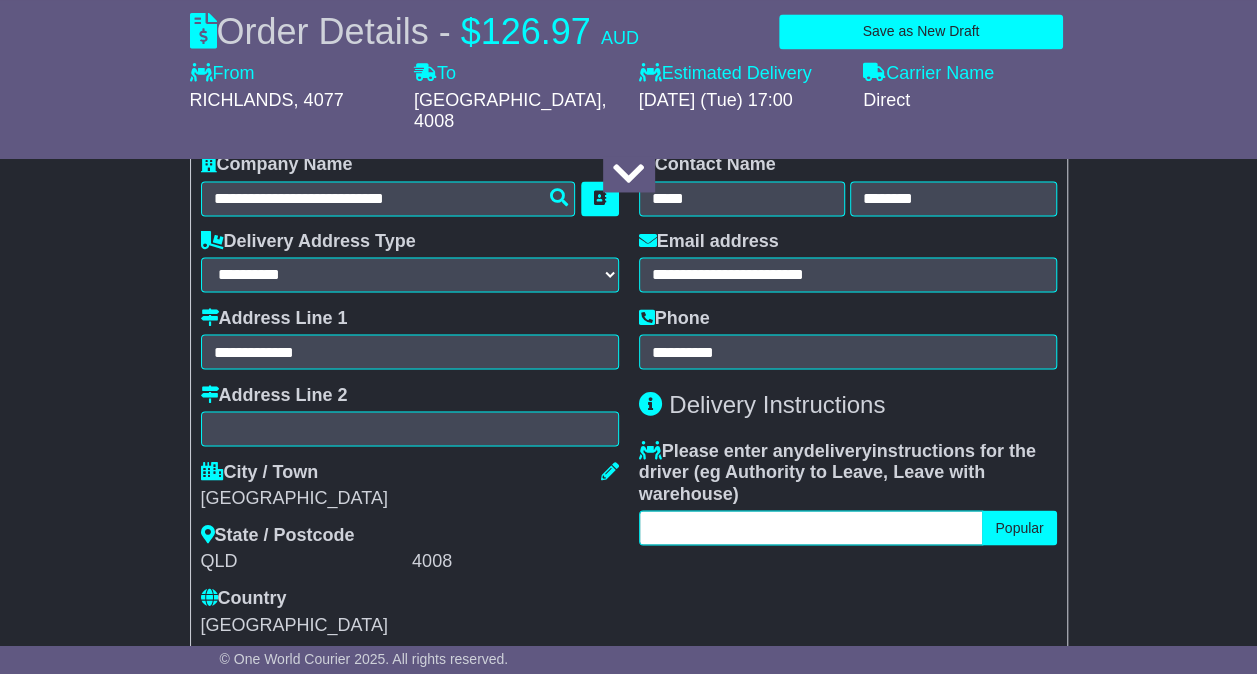 click at bounding box center (811, 527) 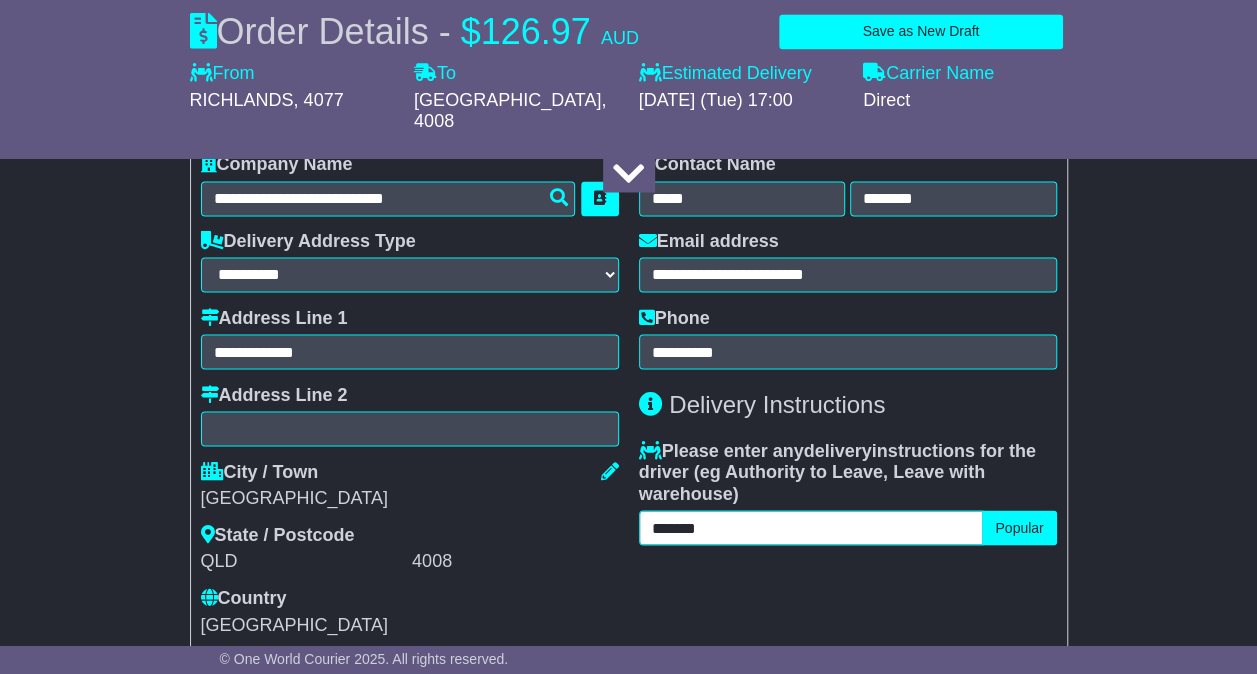 type on "*******" 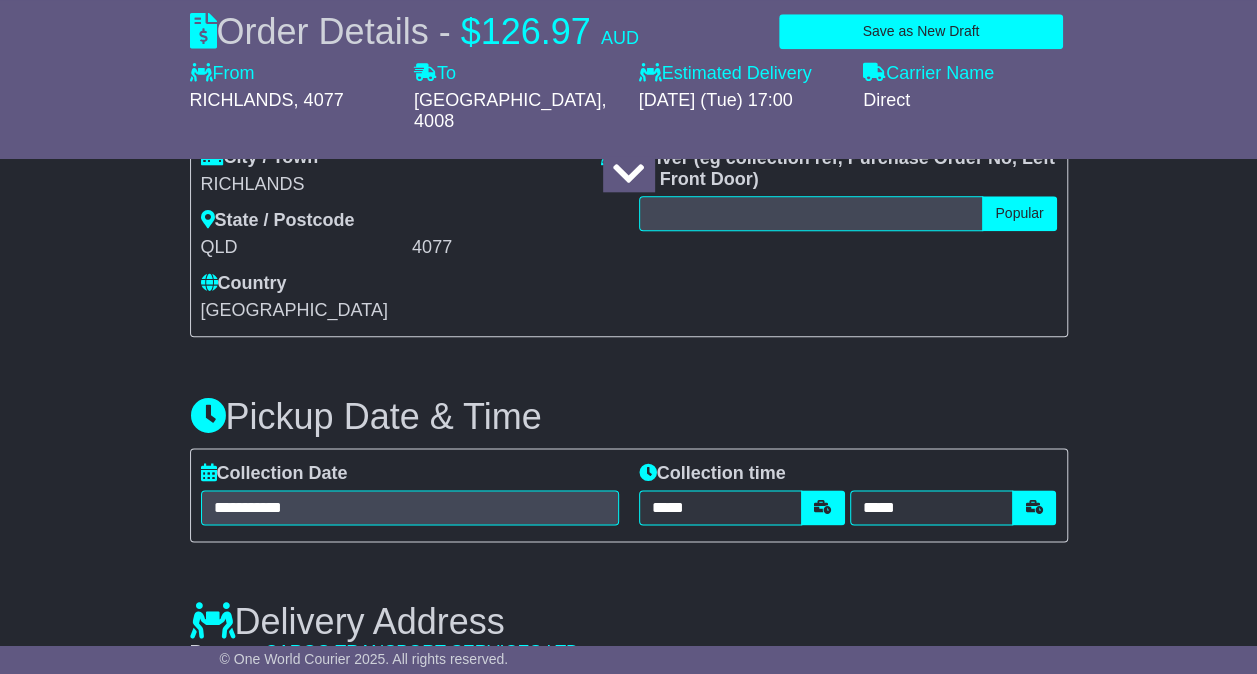 scroll, scrollTop: 900, scrollLeft: 0, axis: vertical 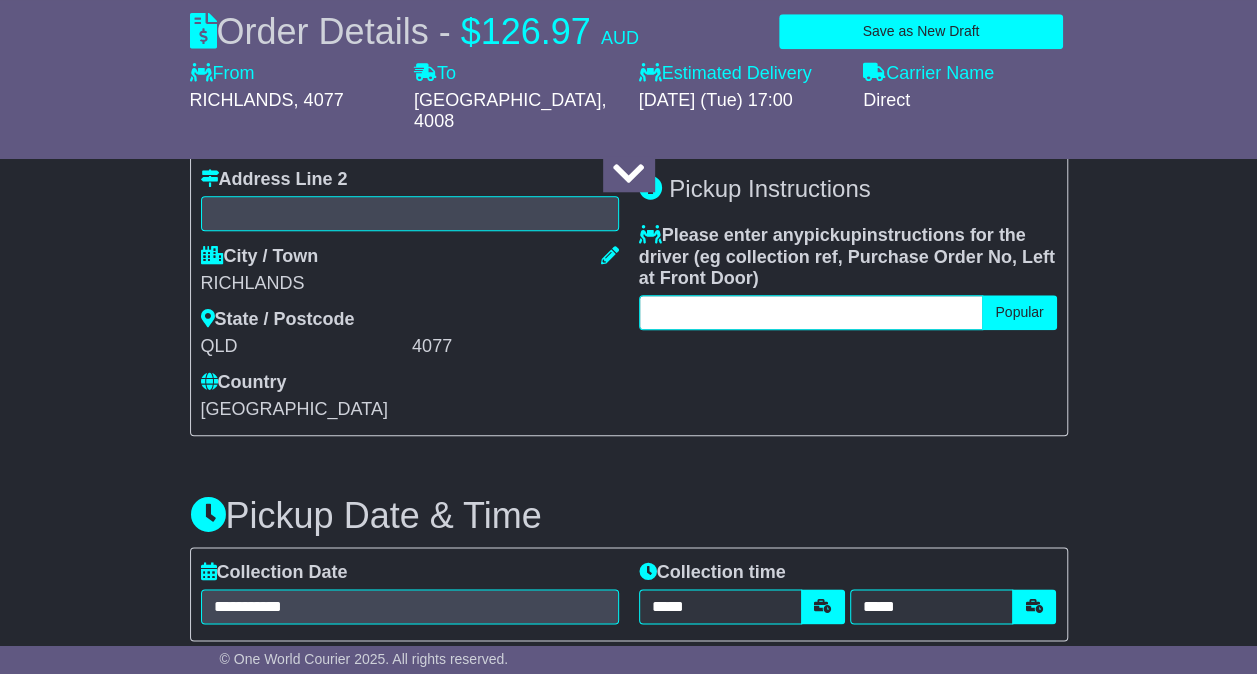 click at bounding box center [811, 312] 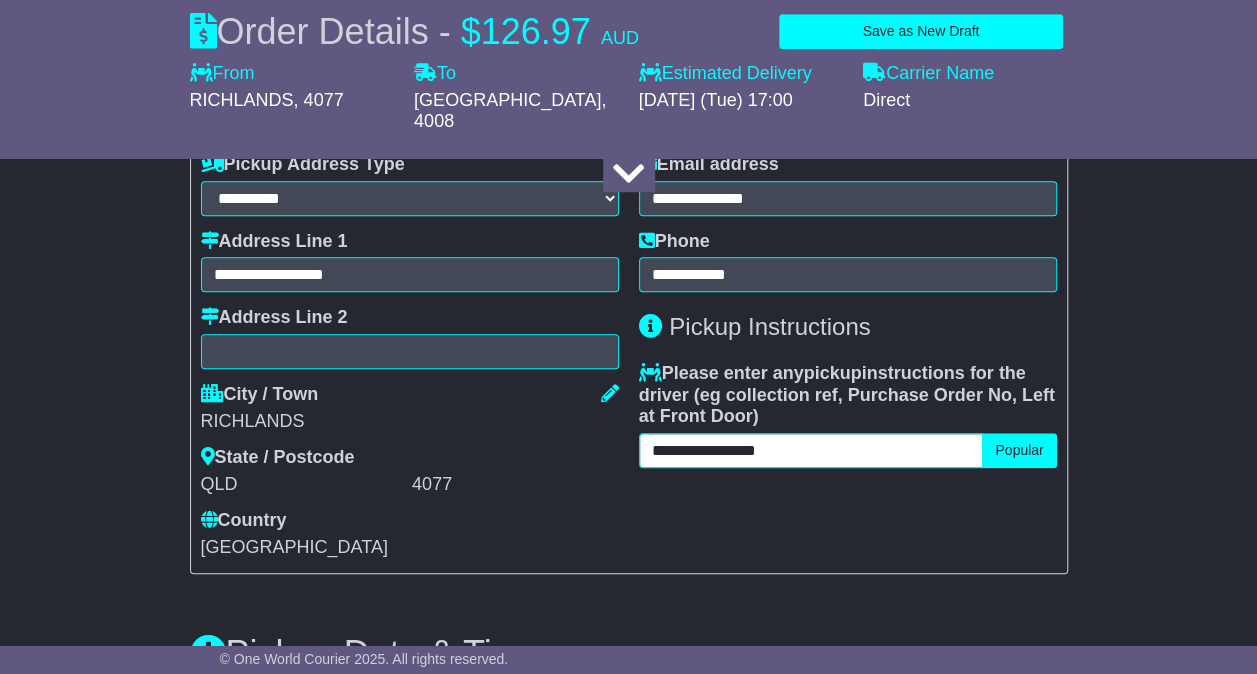 scroll, scrollTop: 800, scrollLeft: 0, axis: vertical 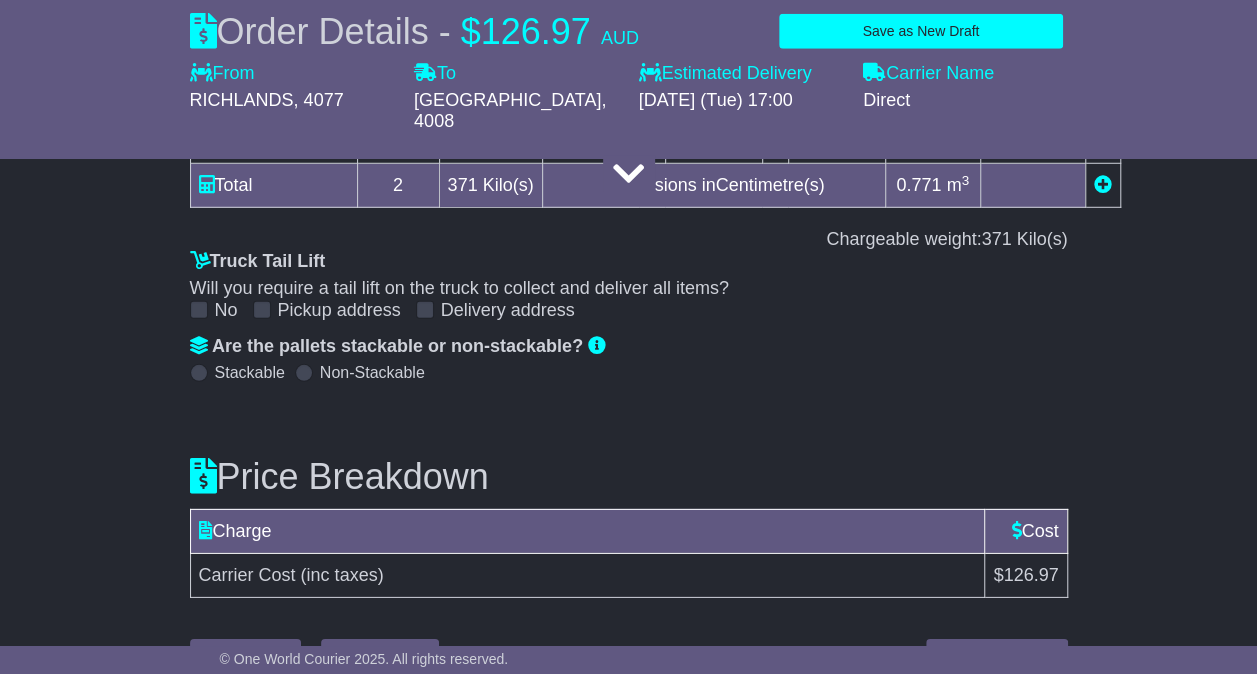 type on "**********" 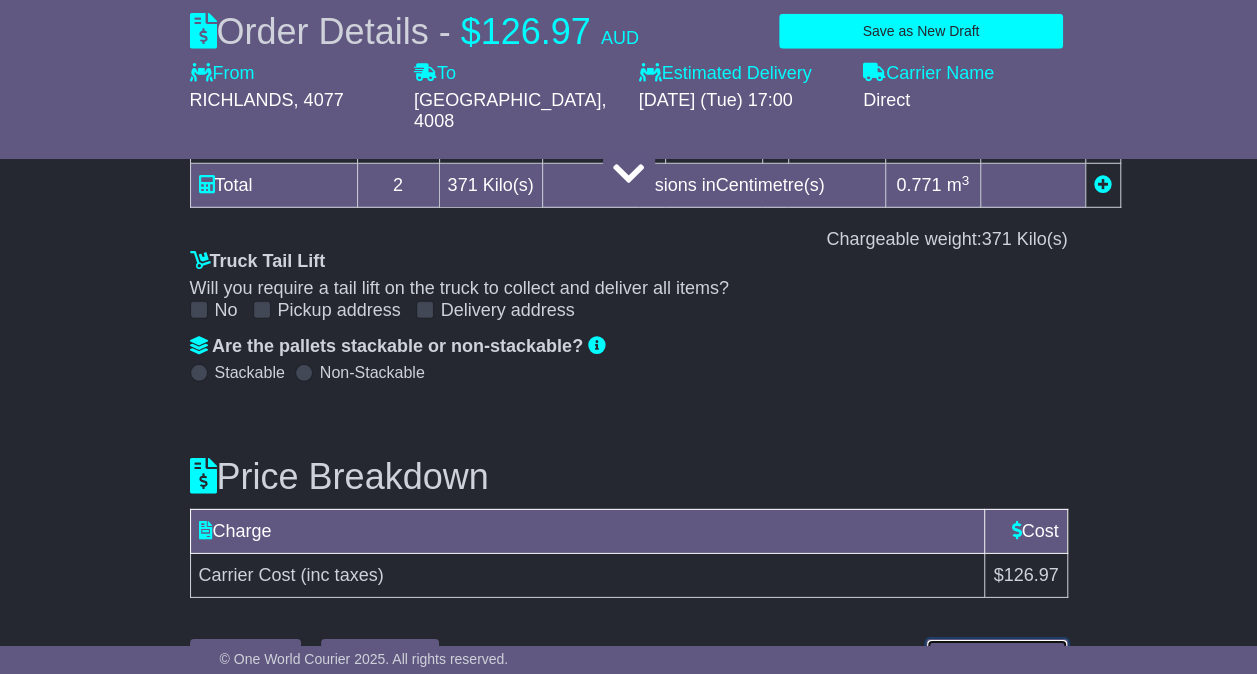 click on "Submit Your Order" at bounding box center (996, 656) 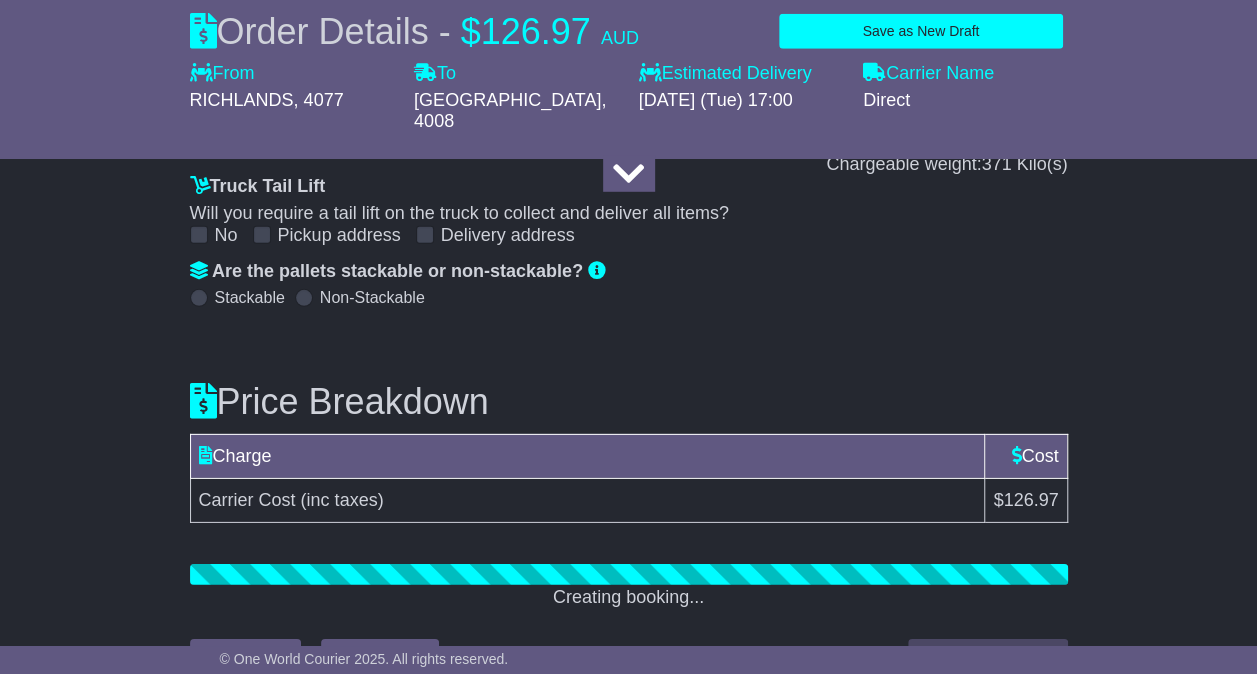 scroll, scrollTop: 2828, scrollLeft: 0, axis: vertical 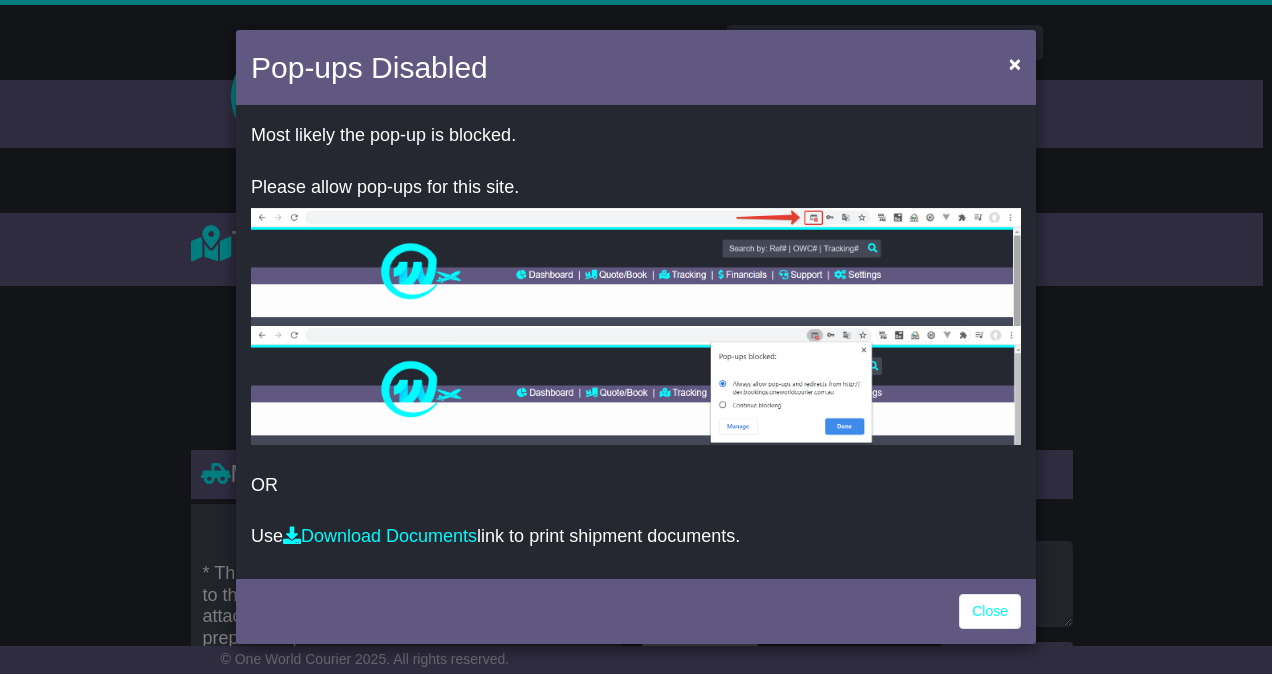 click on "Most likely the pop-up is blocked.
Please allow pop-ups for this site.
OR
Use   Download Documents  link to print shipment documents." at bounding box center [636, 342] 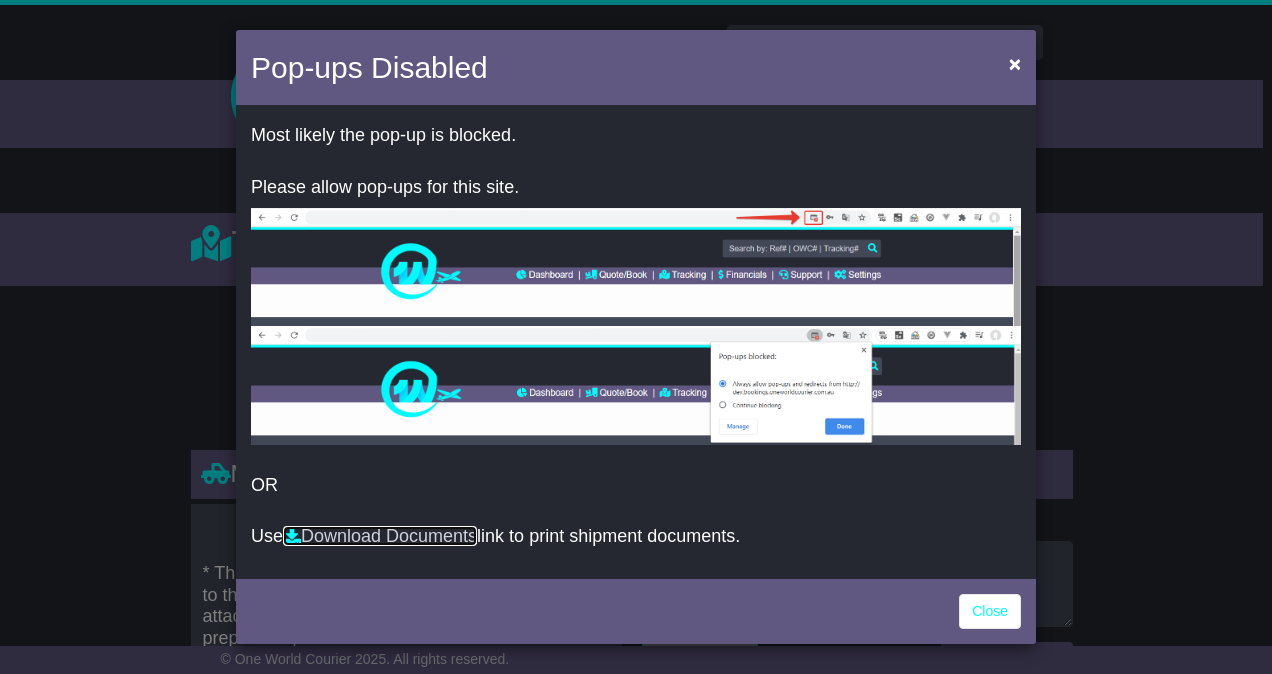 click on "Download Documents" at bounding box center (380, 536) 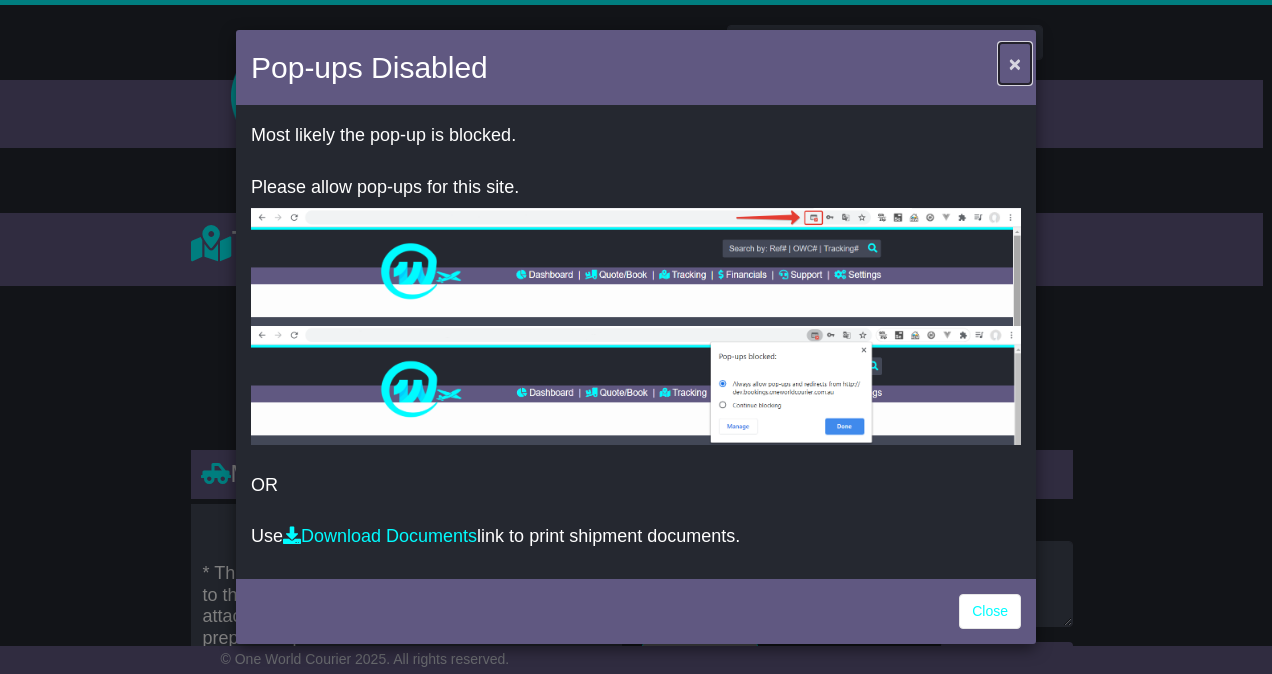 click on "×" at bounding box center [1015, 63] 